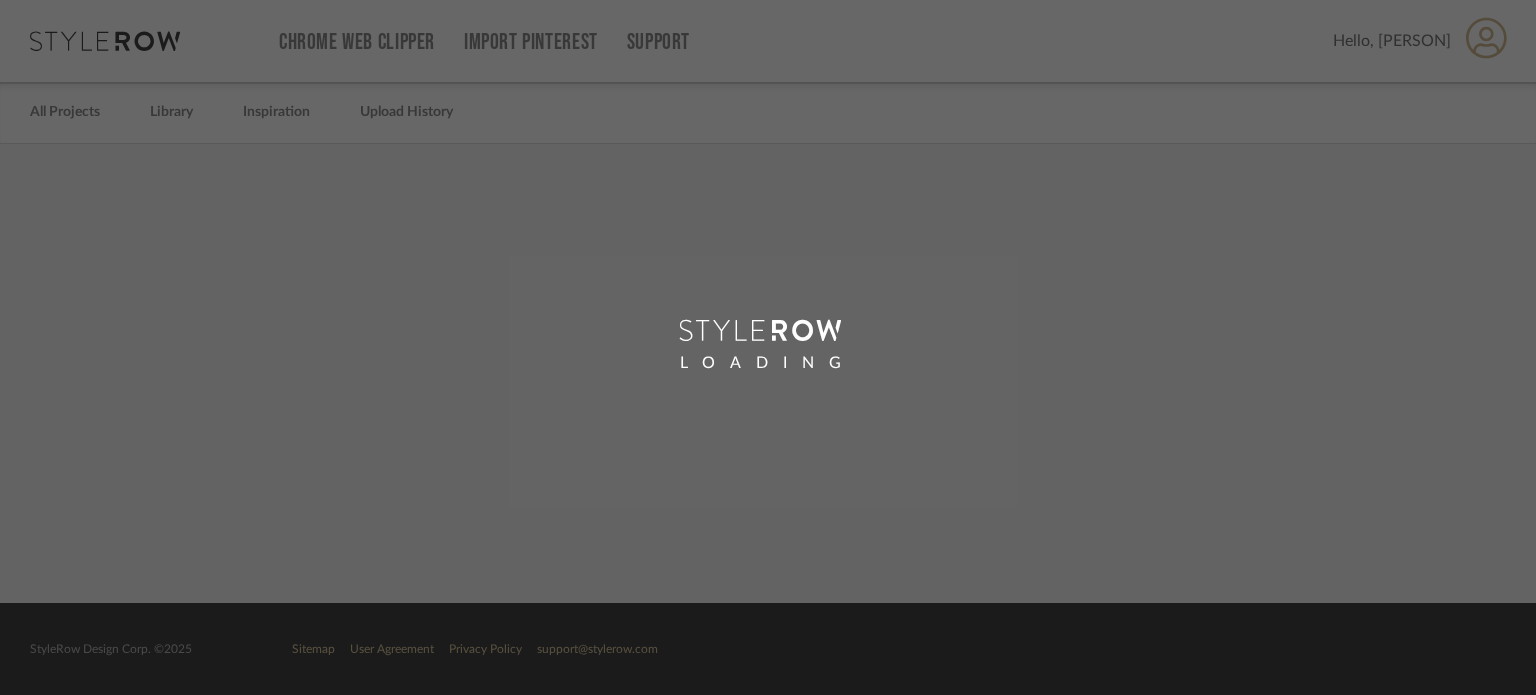 scroll, scrollTop: 0, scrollLeft: 0, axis: both 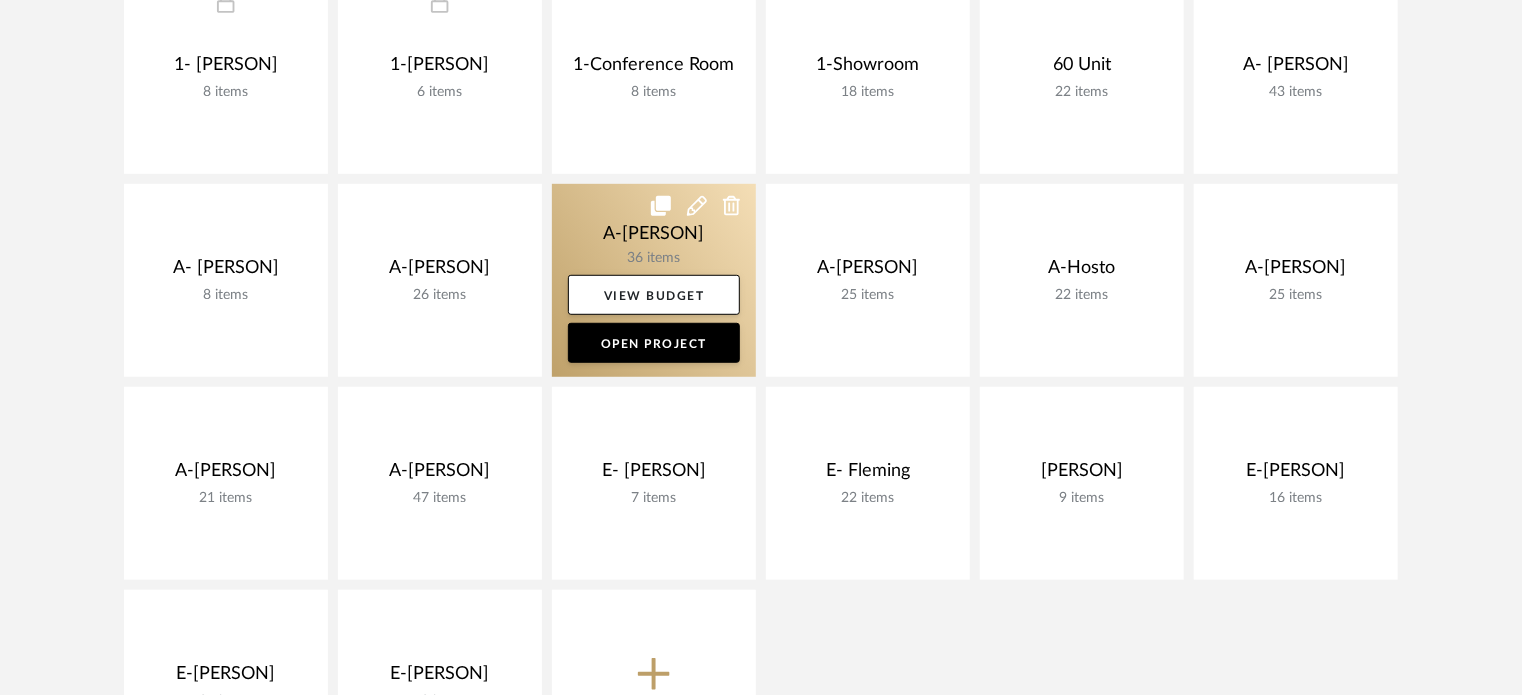 click 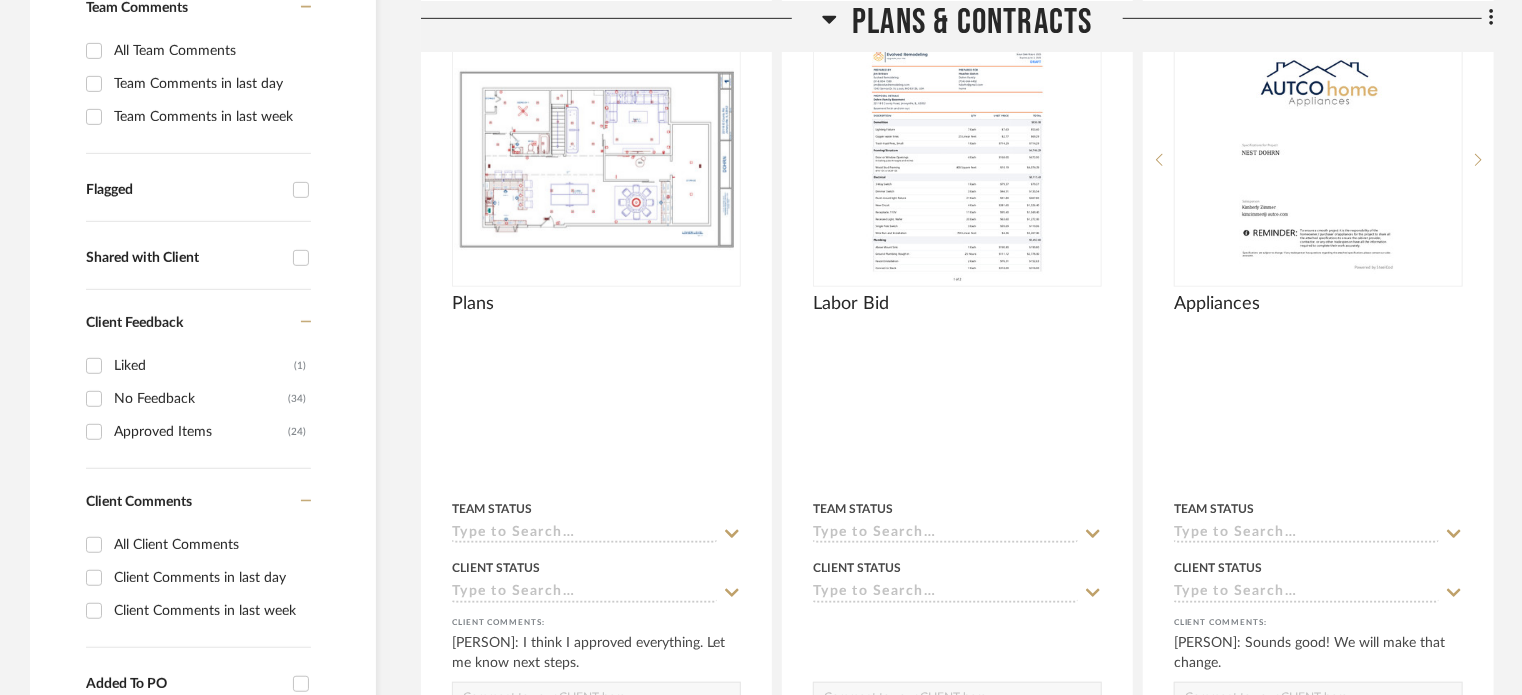 scroll, scrollTop: 568, scrollLeft: 0, axis: vertical 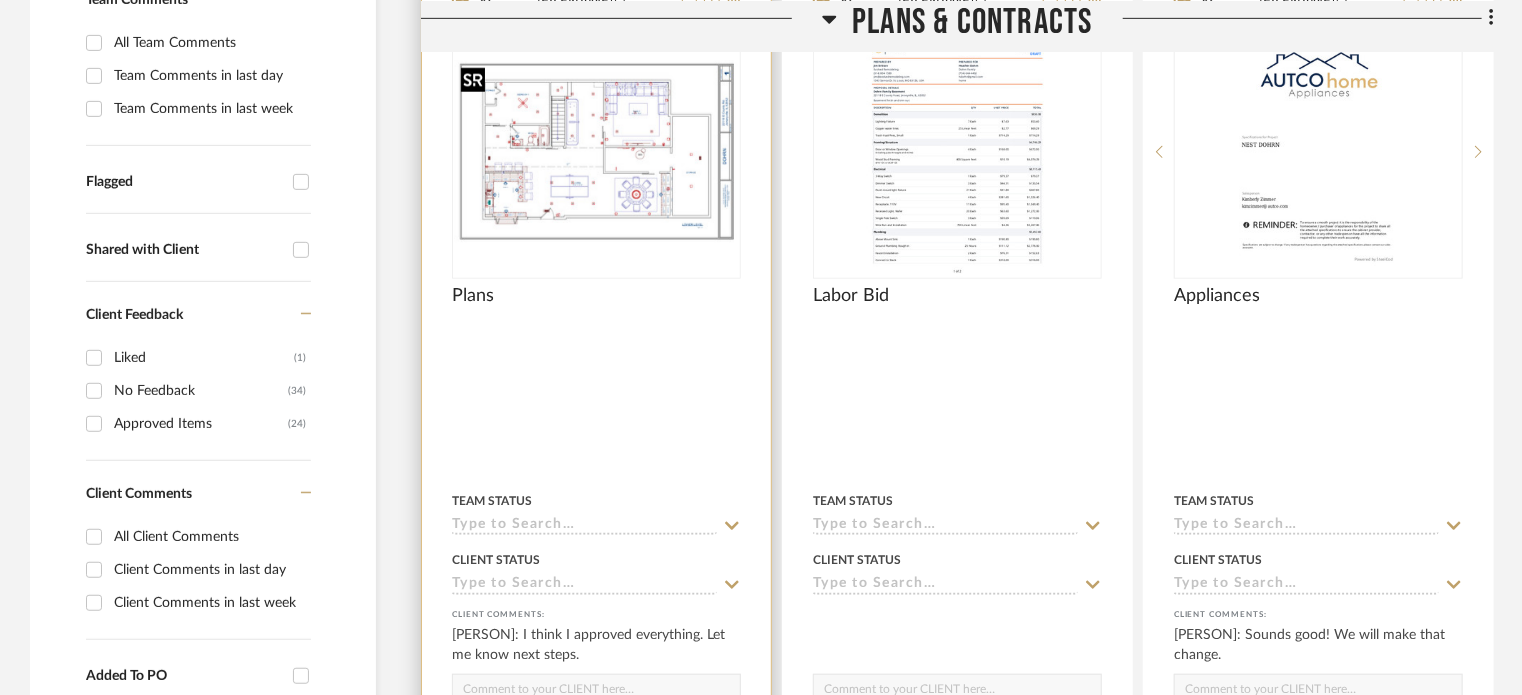 click at bounding box center [596, 152] 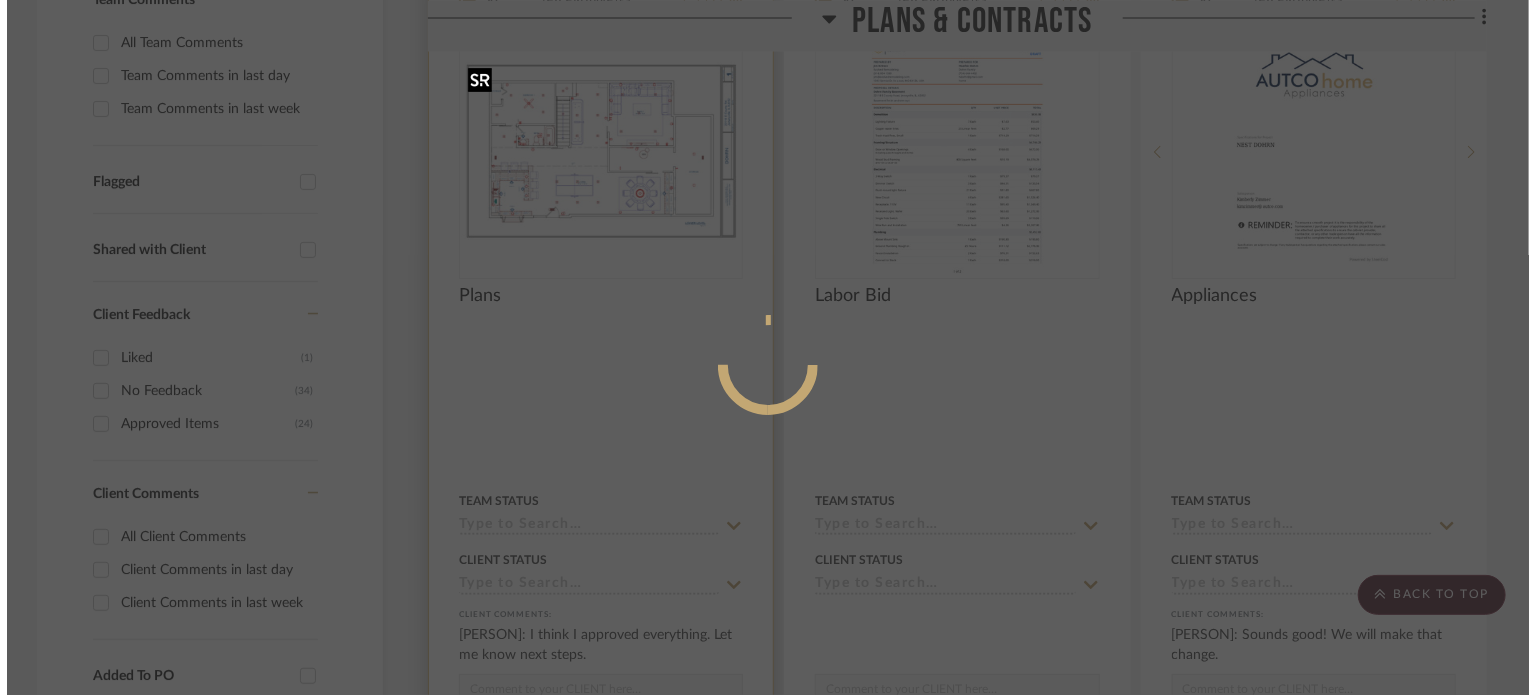 scroll, scrollTop: 0, scrollLeft: 0, axis: both 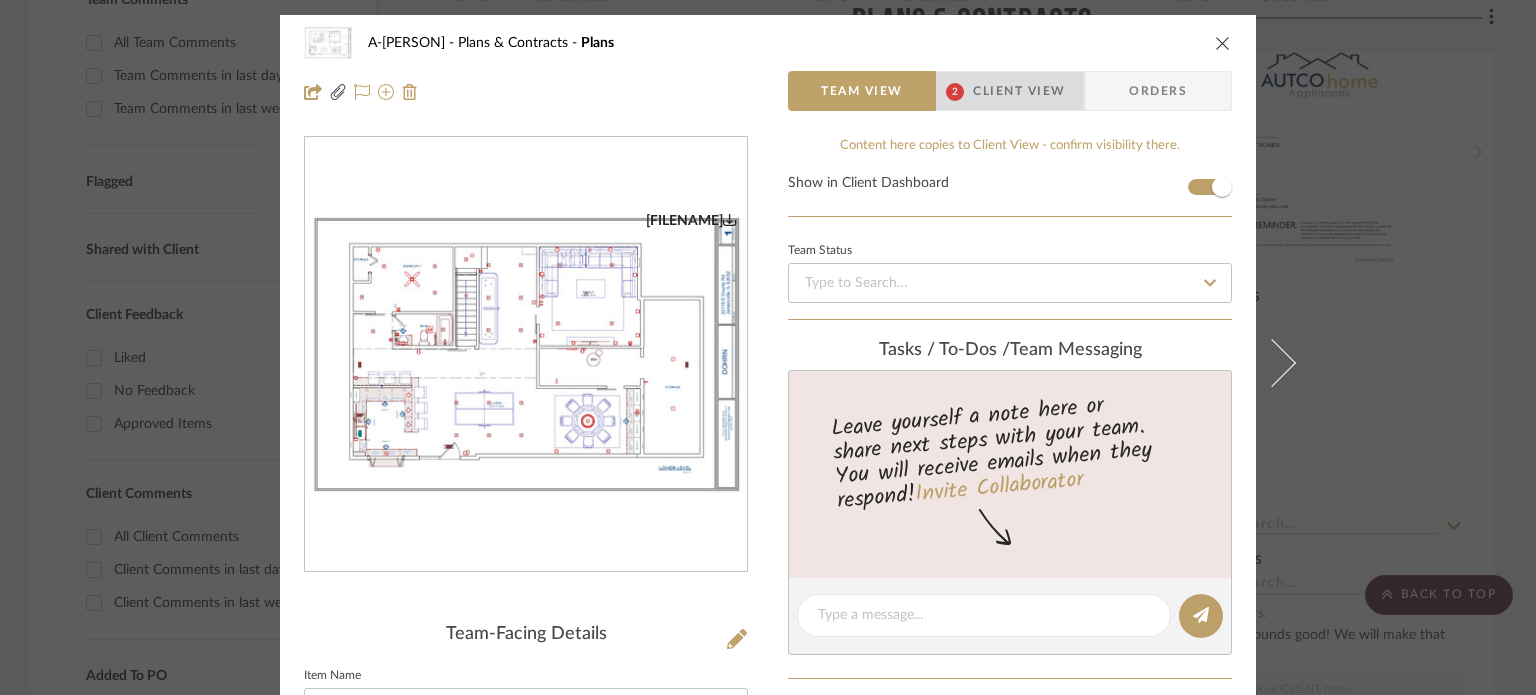 click on "Client View" at bounding box center (1019, 91) 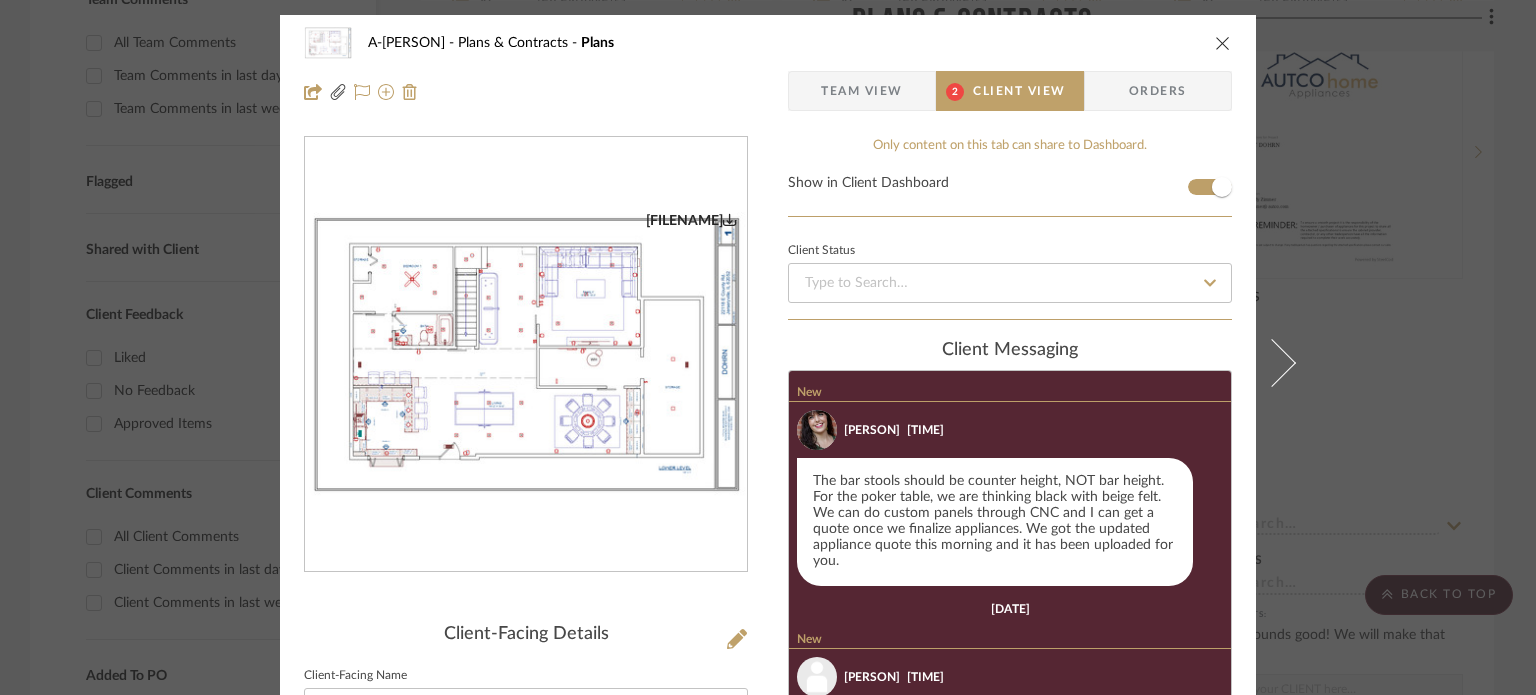 scroll, scrollTop: 539, scrollLeft: 0, axis: vertical 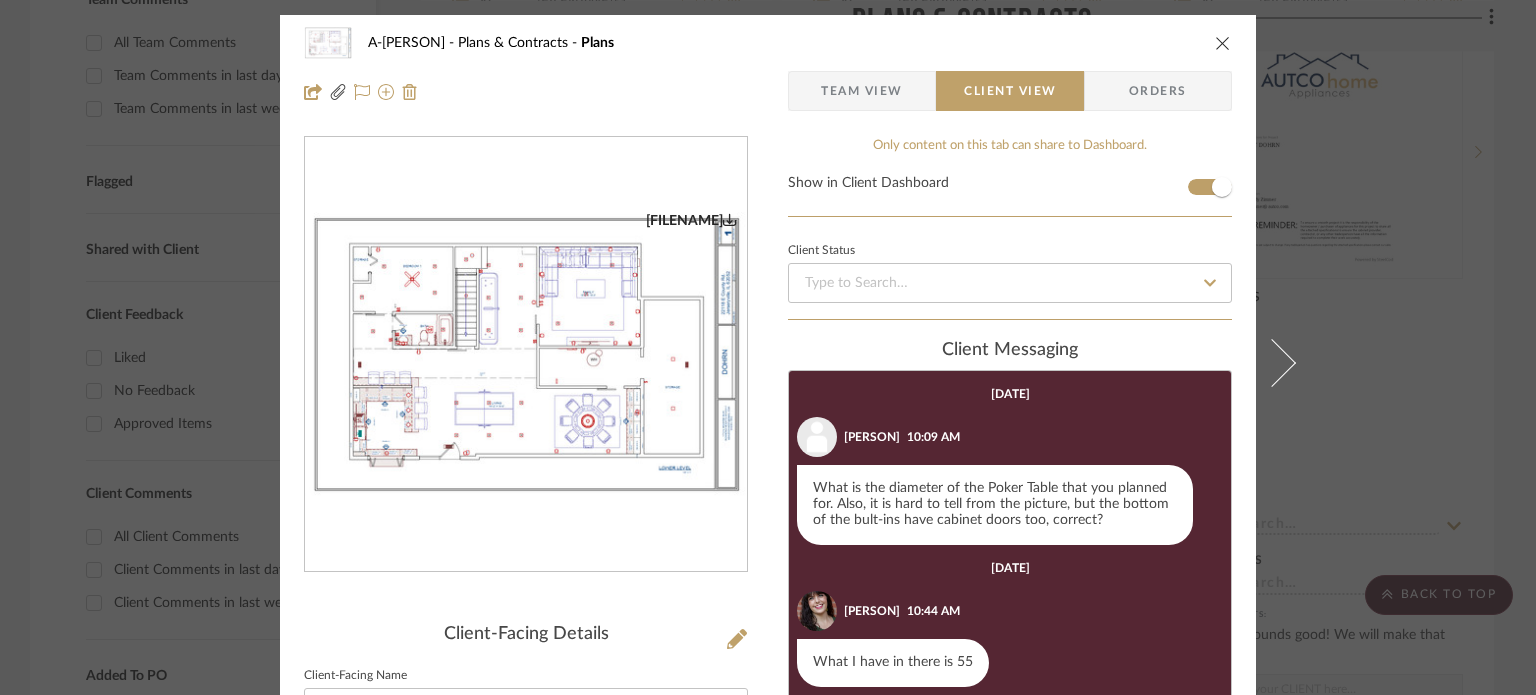 click at bounding box center [526, 355] 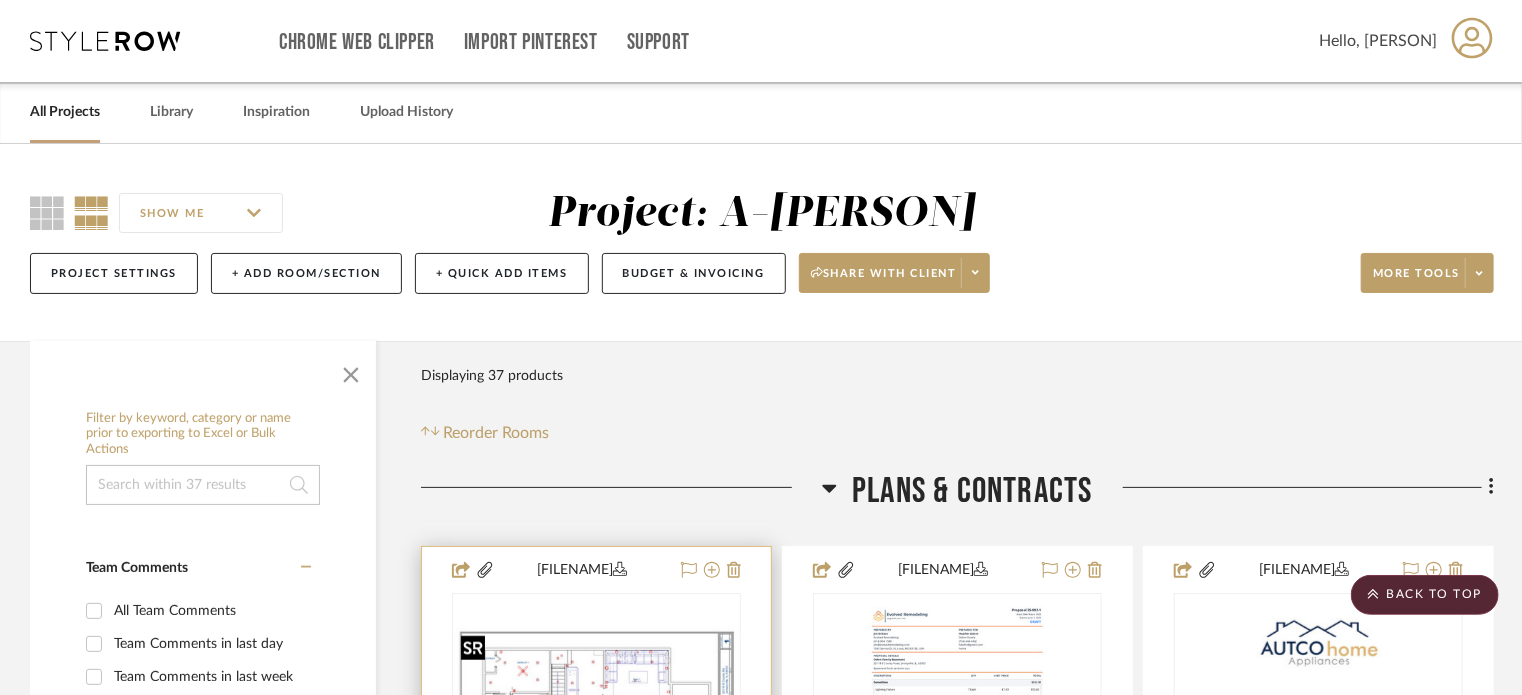scroll, scrollTop: 0, scrollLeft: 0, axis: both 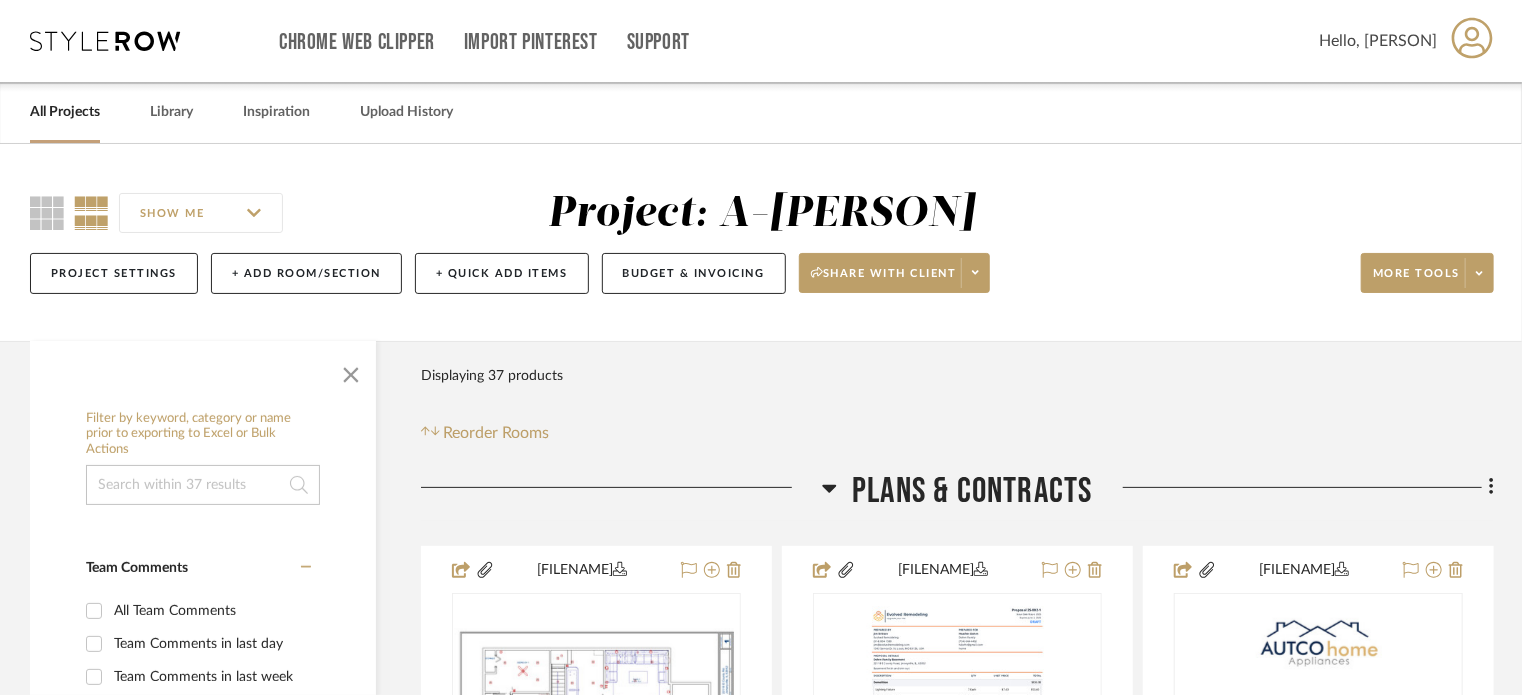 click on "All Projects" at bounding box center (65, 112) 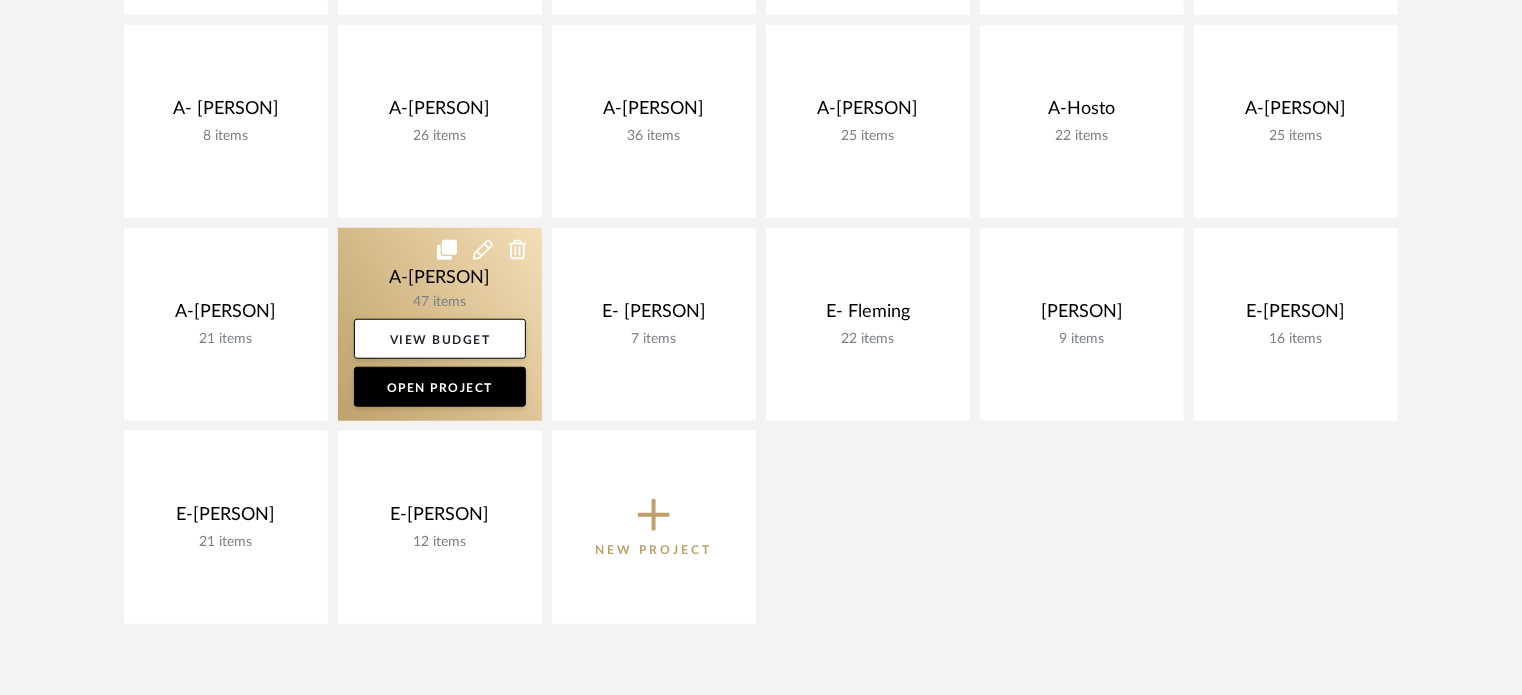 scroll, scrollTop: 675, scrollLeft: 0, axis: vertical 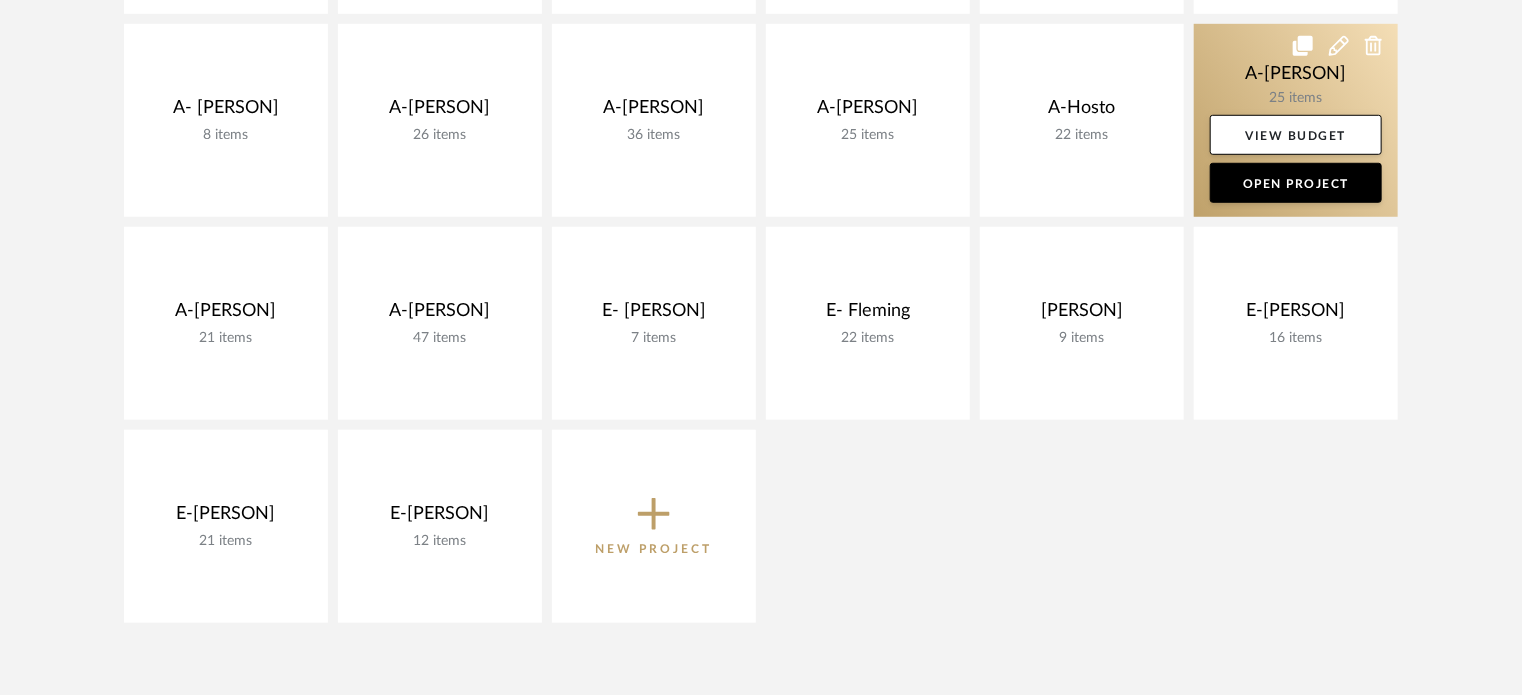 click 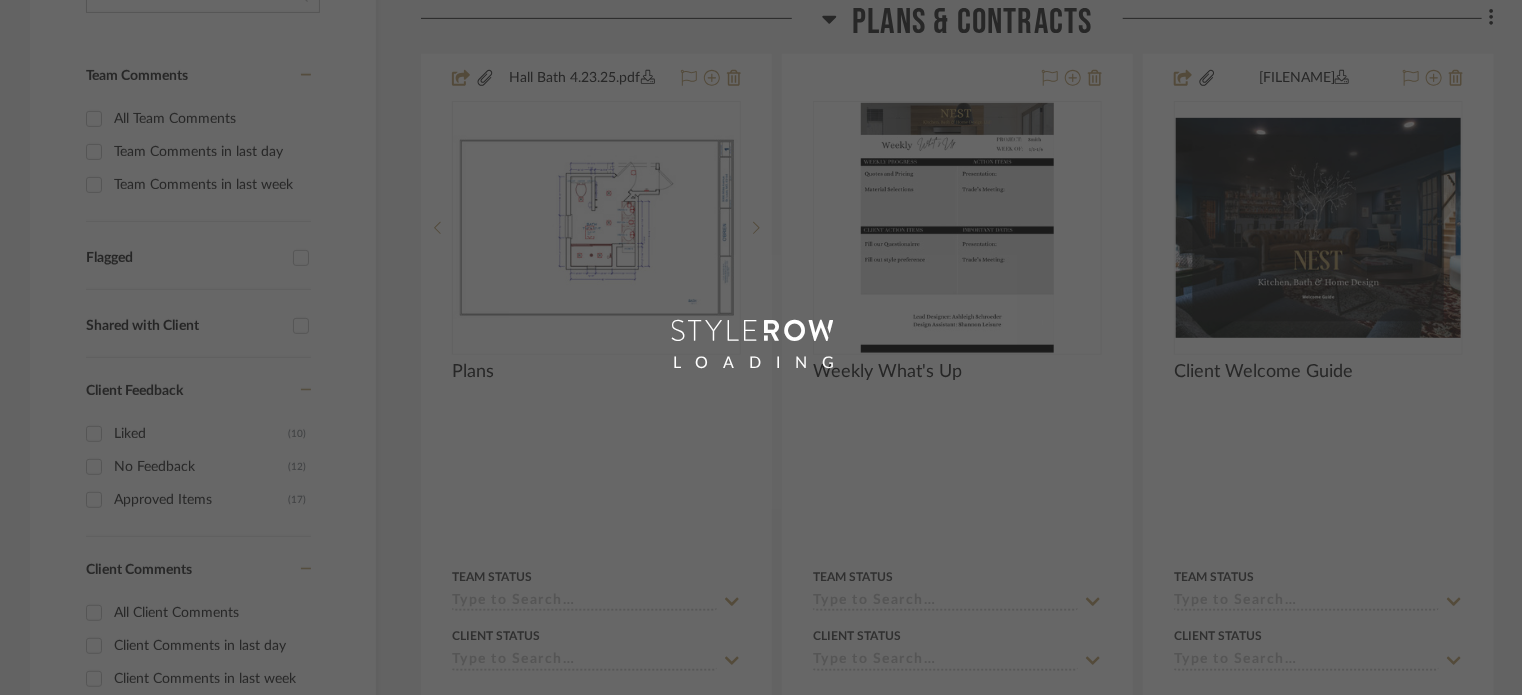 scroll, scrollTop: 494, scrollLeft: 0, axis: vertical 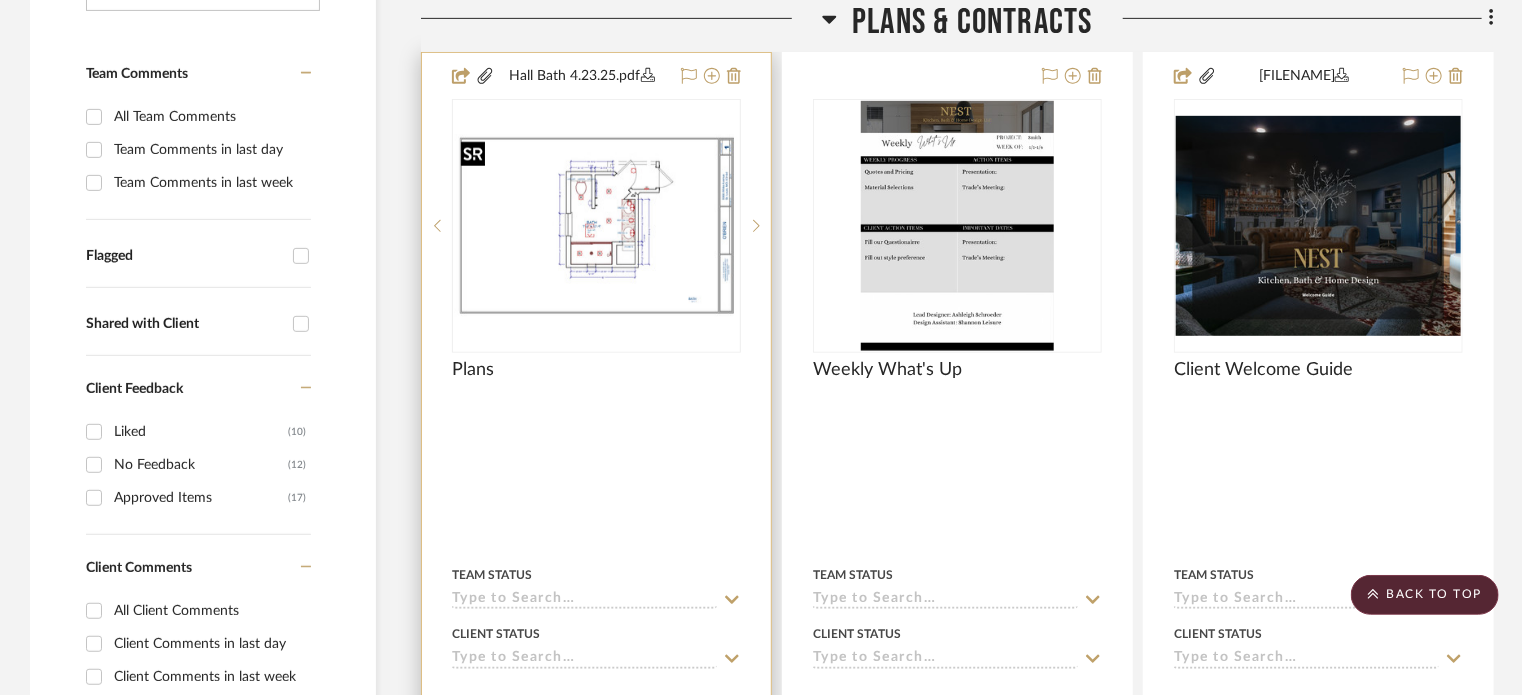 click at bounding box center [0, 0] 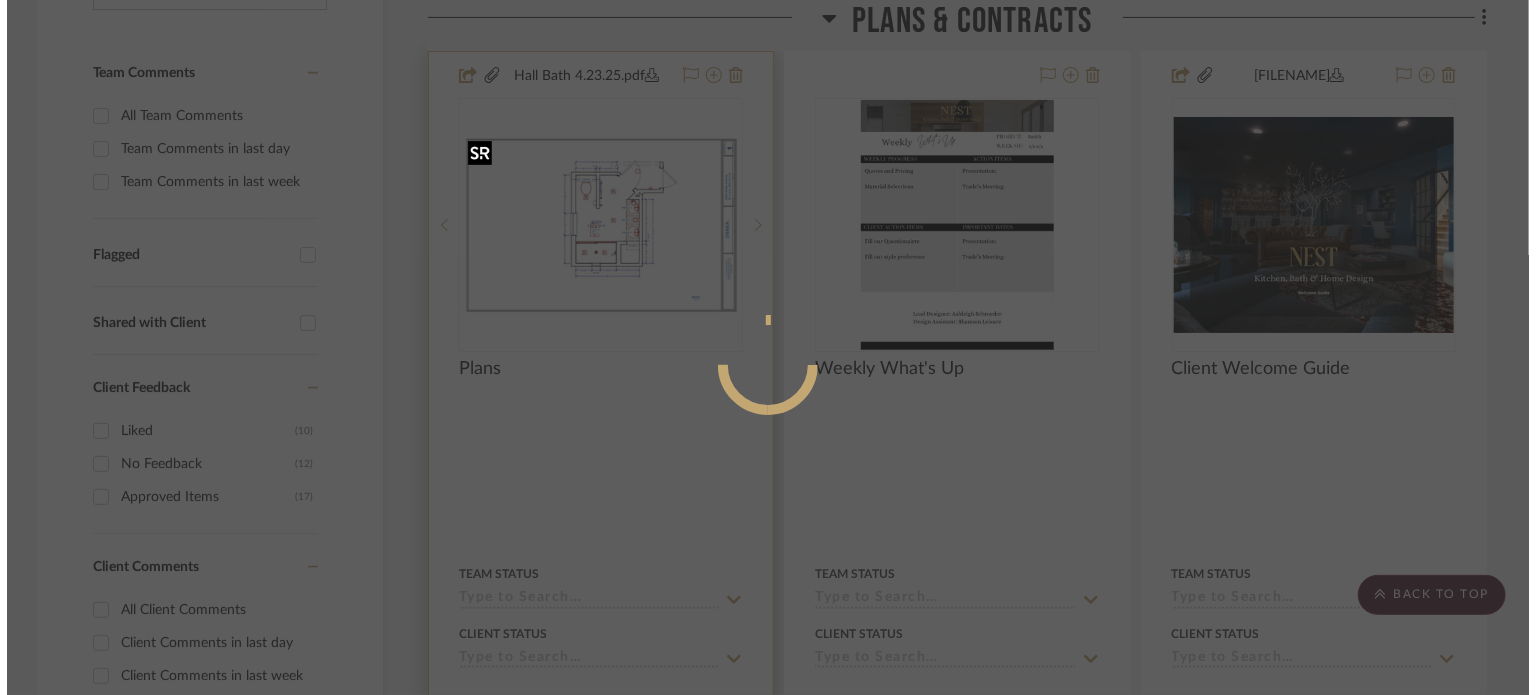 scroll, scrollTop: 0, scrollLeft: 0, axis: both 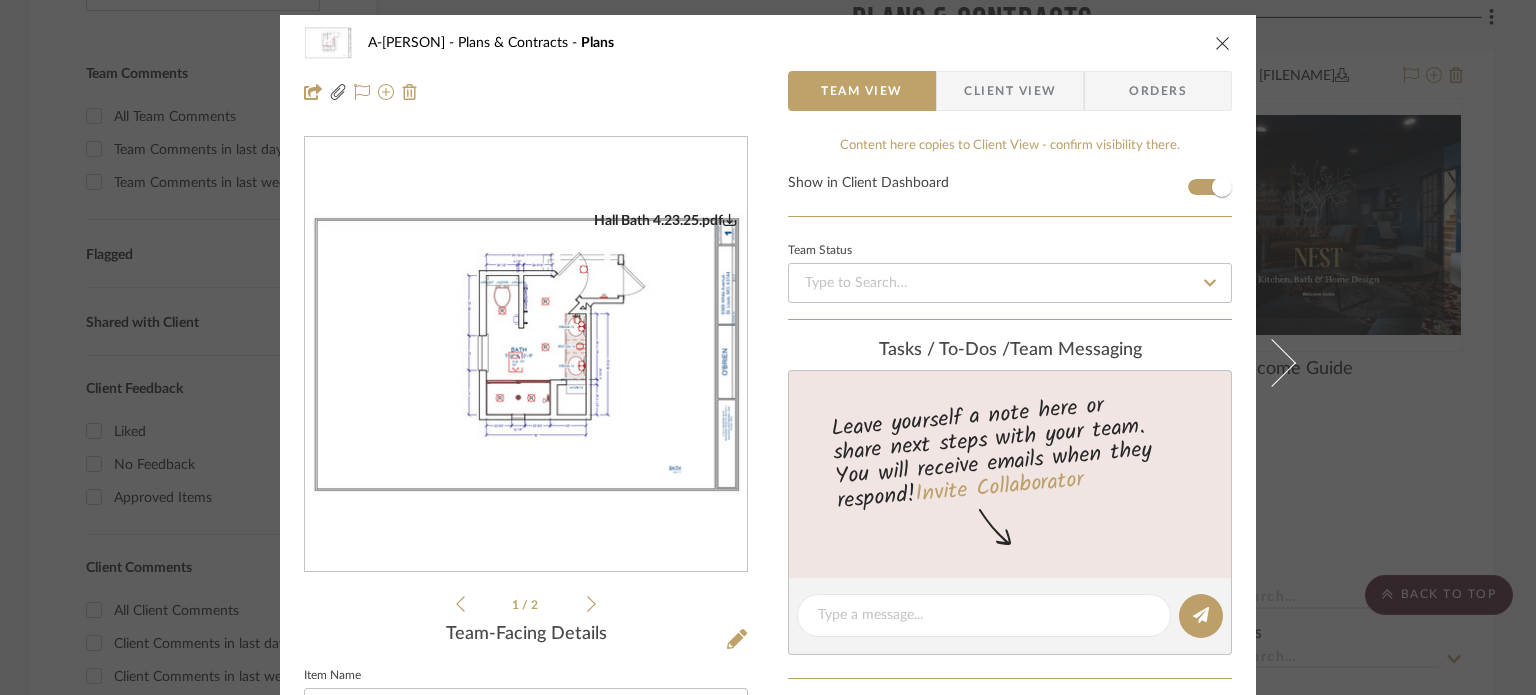 click 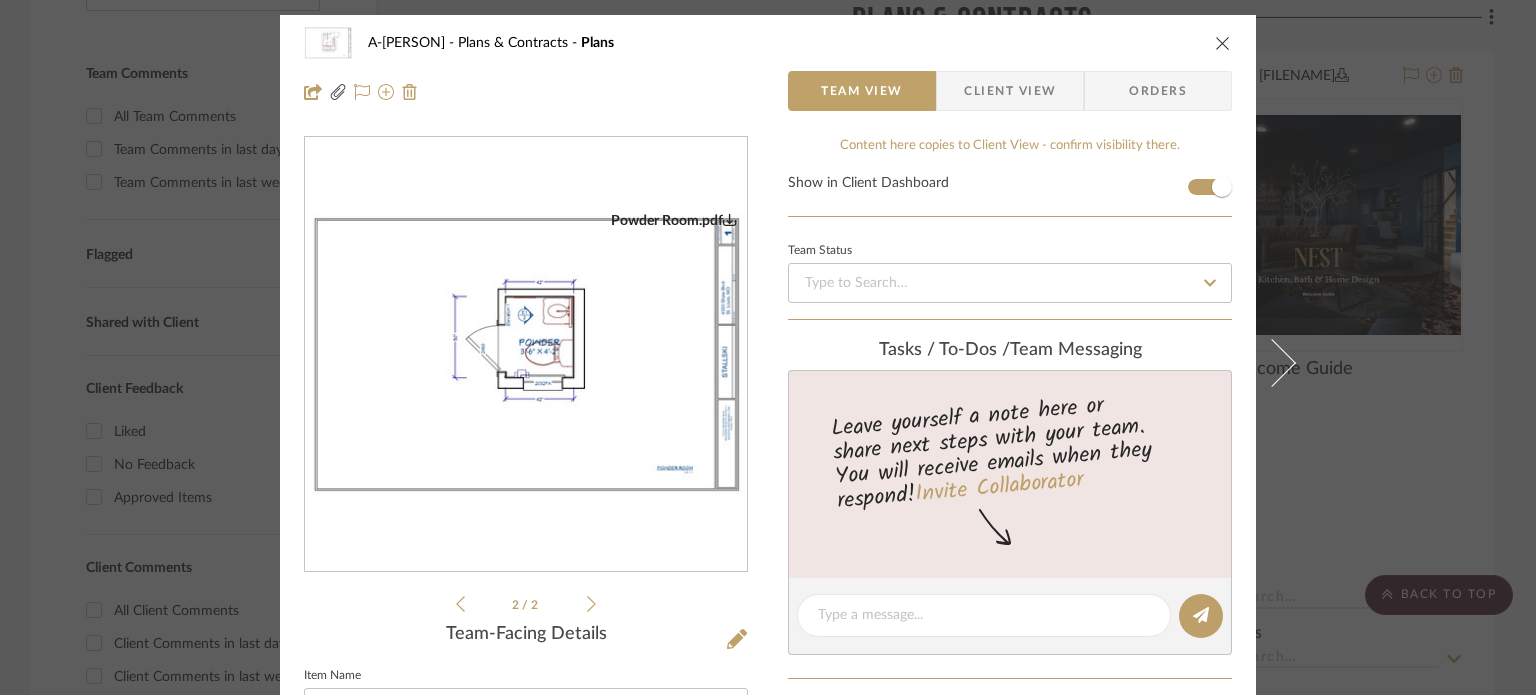 click on "A-[PERSON] Plans & Contracts Plans Team View Client View Orders Powder Room.pdf Hall Bath 4.23.25.pdf Powder Room.pdf Hall Bath 4.23.25.pdf 2 / 2 Team-Facing Details Item Name Plans Internal Description Content here copies to Client View - confirm visibility there. Show in Client Dashboard Team Status Tasks / To-Dos / team Messaging Leave yourself a note here or share next steps with your team. You will receive emails when they
respond! Invite Collaborator Internal Notes Documents Choose a file  or drag it here. Change Room/Update Quantity Plans & Contracts  *To create a new room/section do that from main project page    StyleRow" at bounding box center [768, 347] 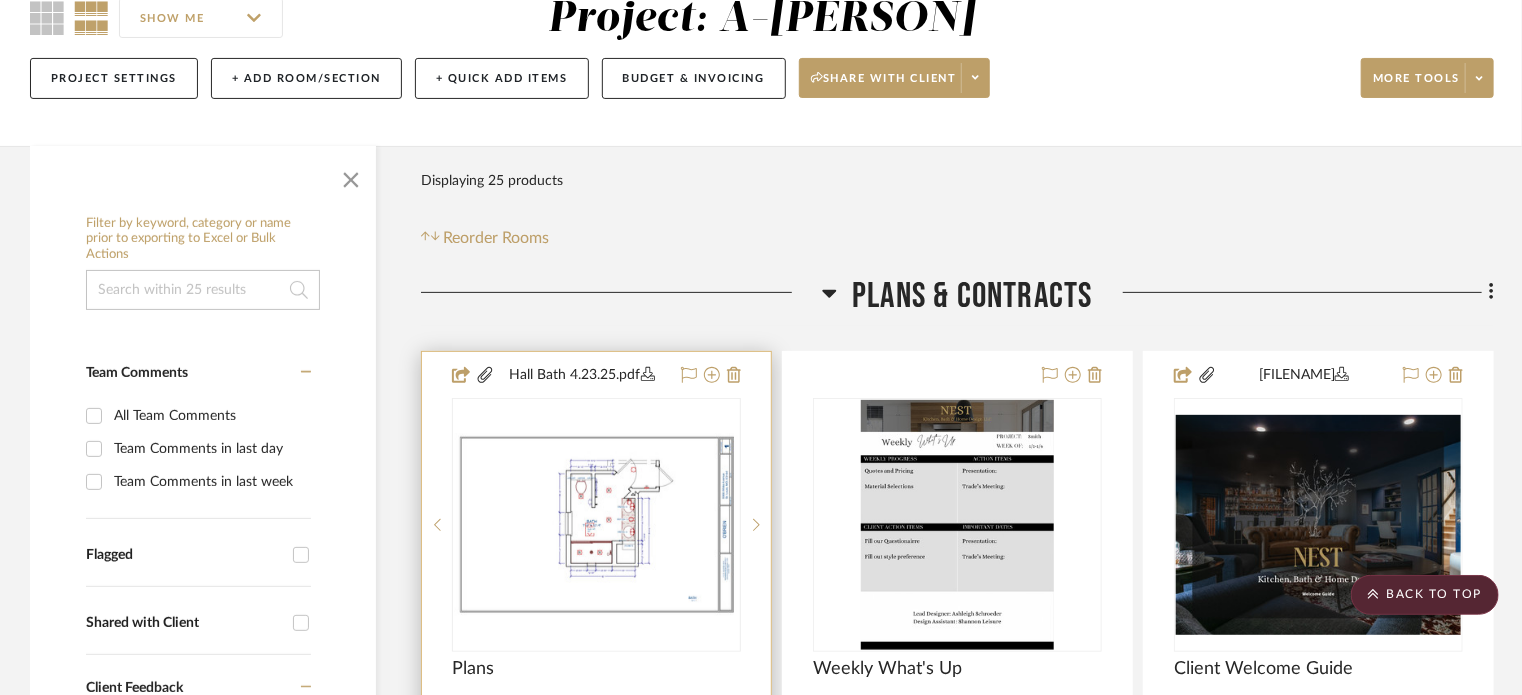scroll, scrollTop: 0, scrollLeft: 0, axis: both 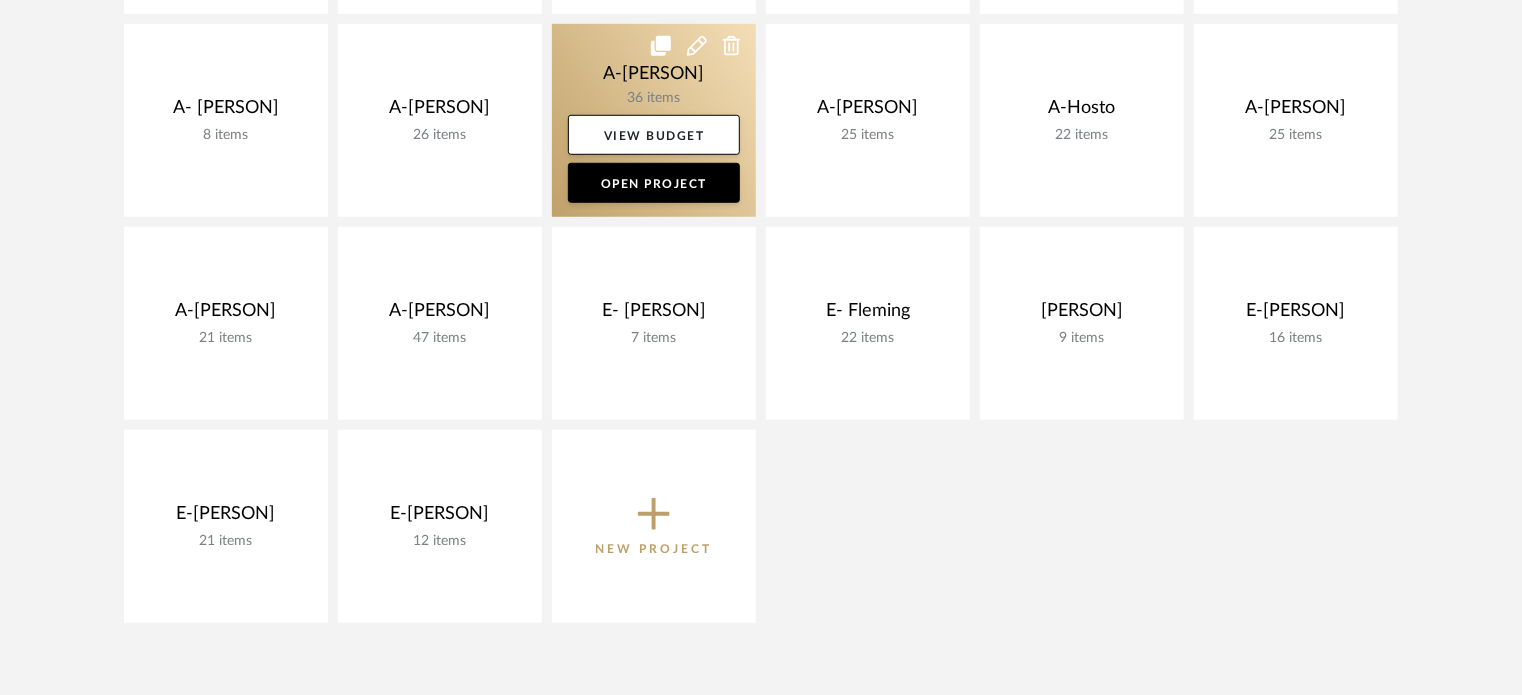 click 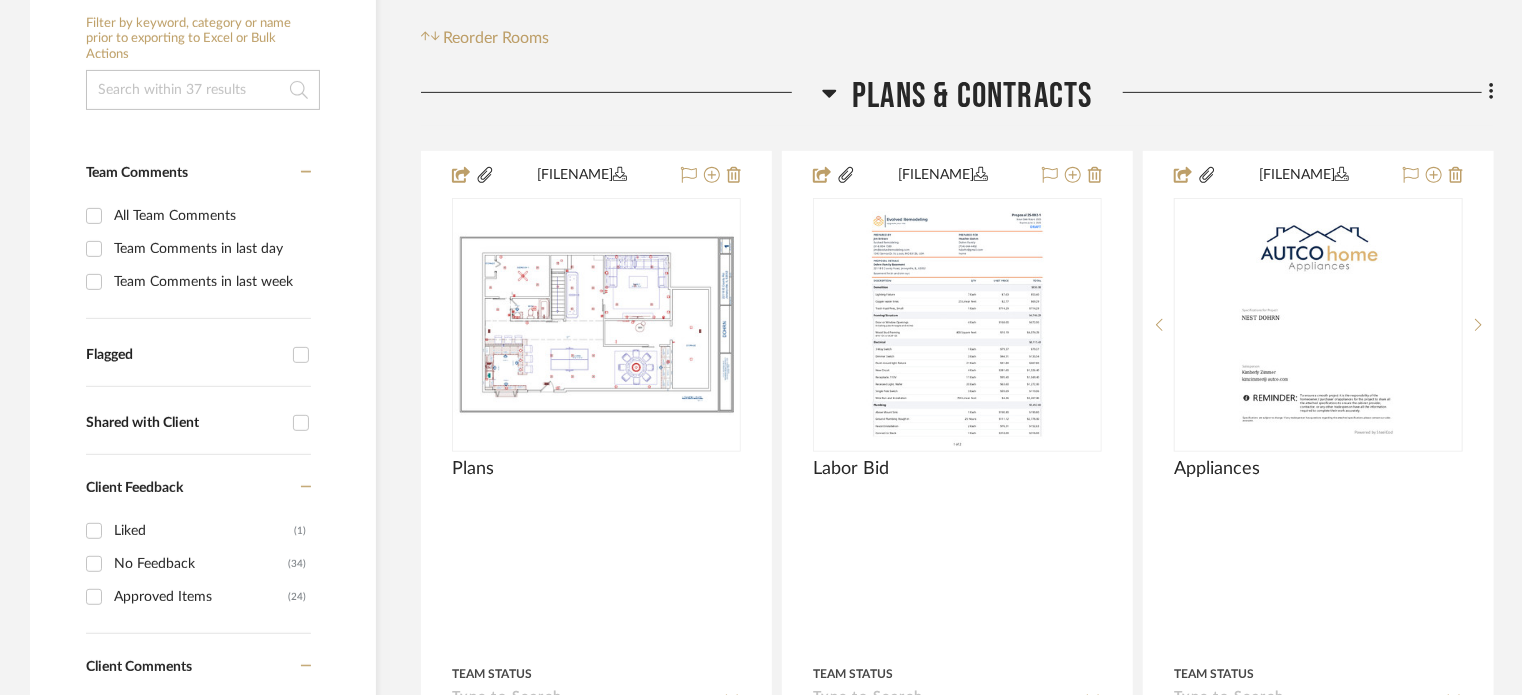 scroll, scrollTop: 412, scrollLeft: 0, axis: vertical 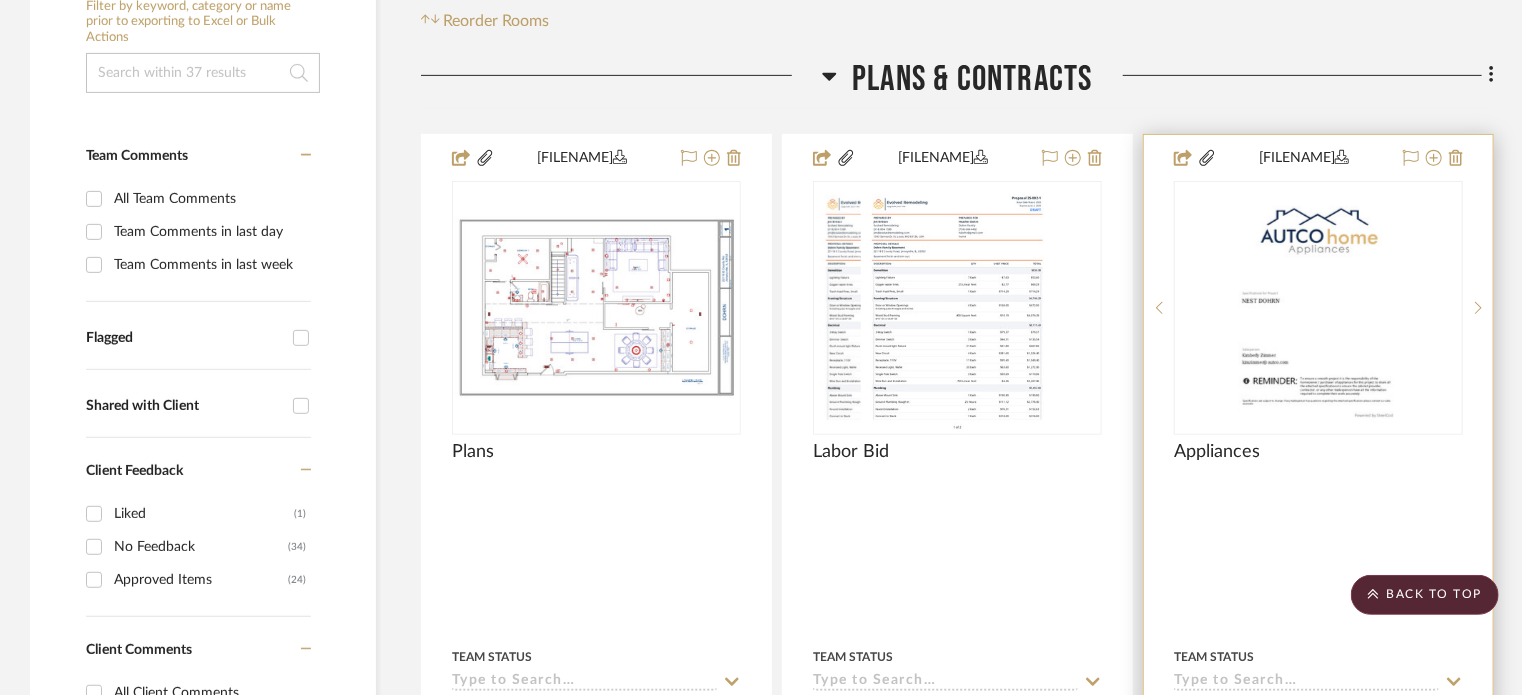 click at bounding box center [1318, 572] 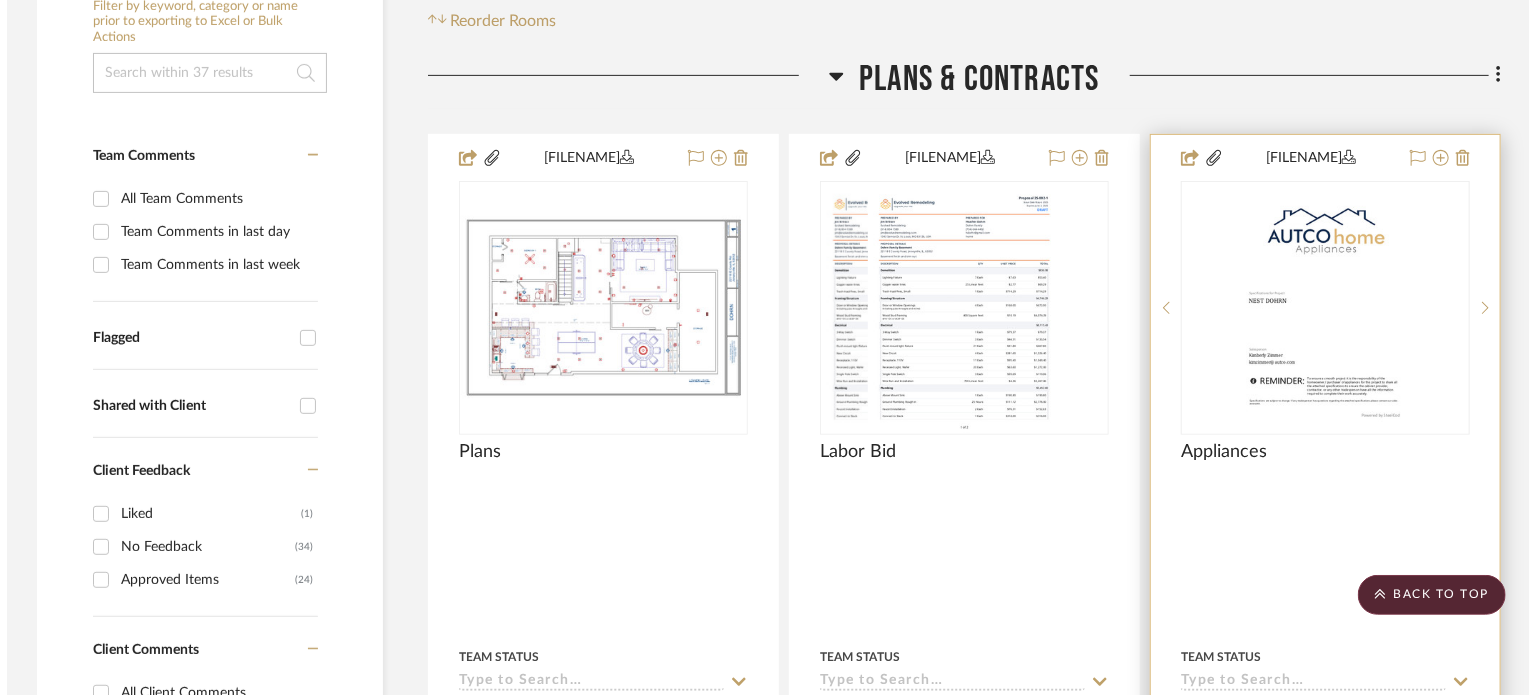 scroll, scrollTop: 0, scrollLeft: 0, axis: both 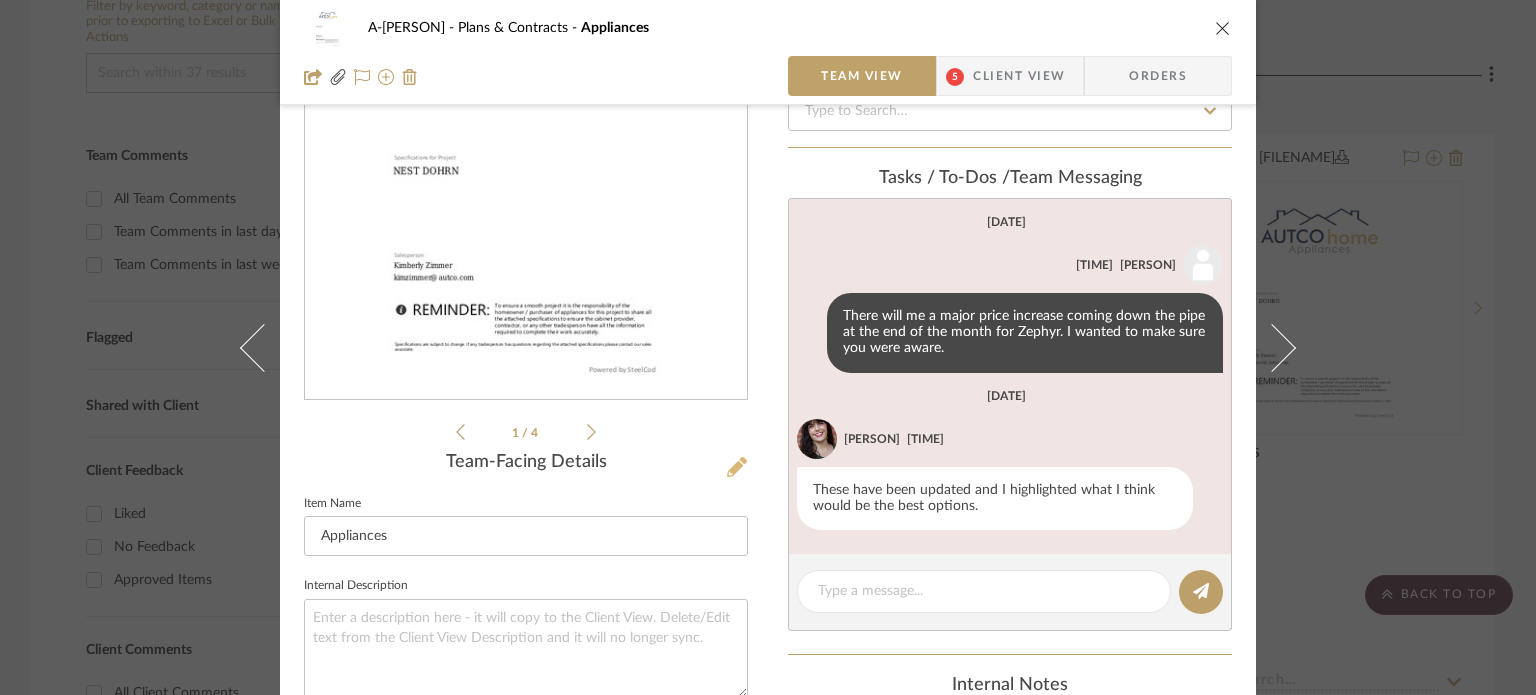 click 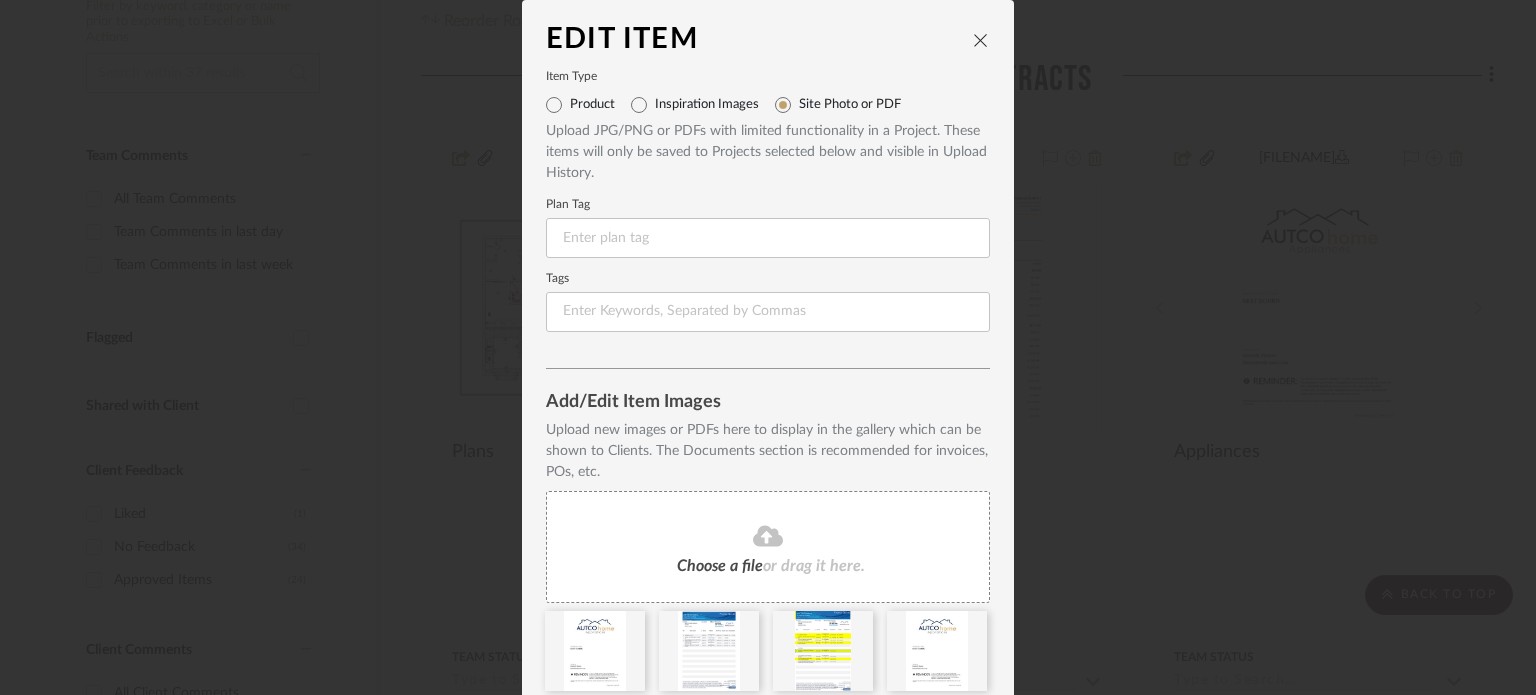 scroll, scrollTop: 77, scrollLeft: 0, axis: vertical 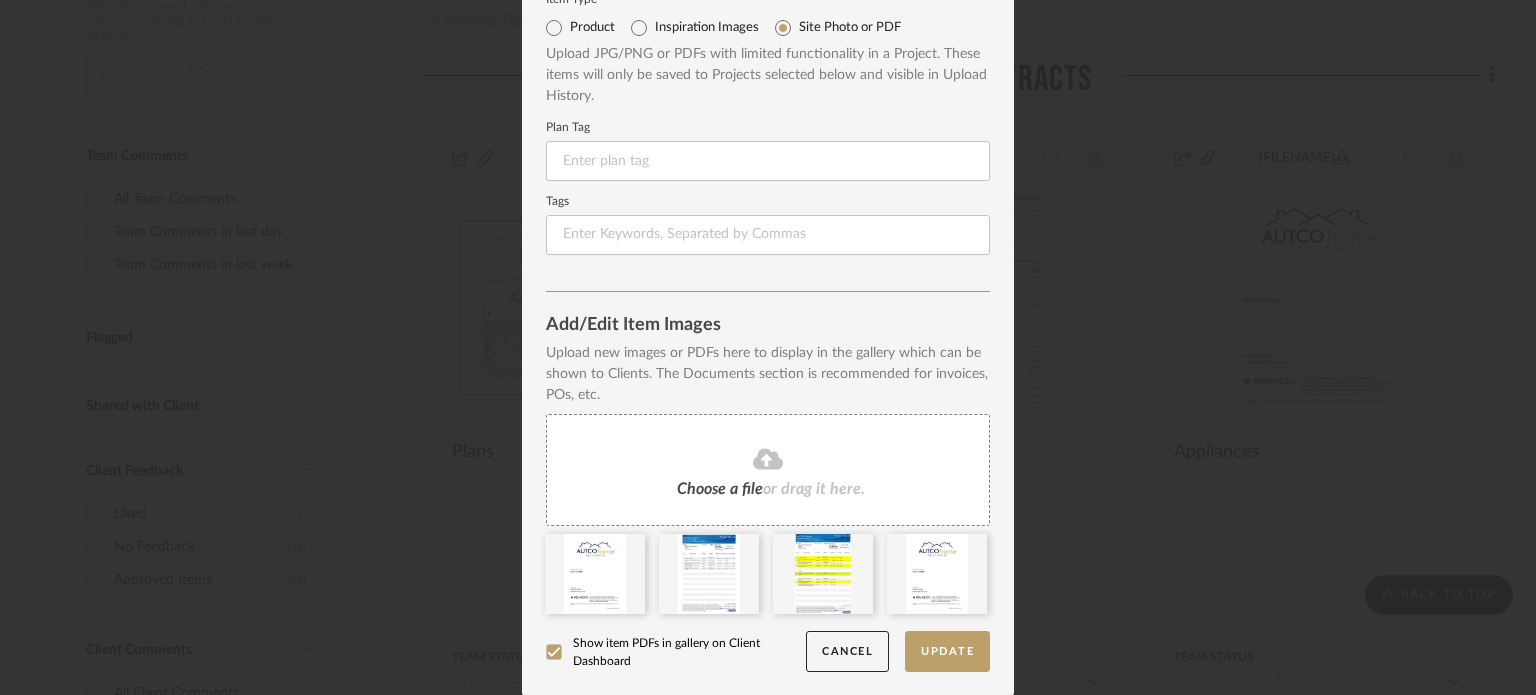 click 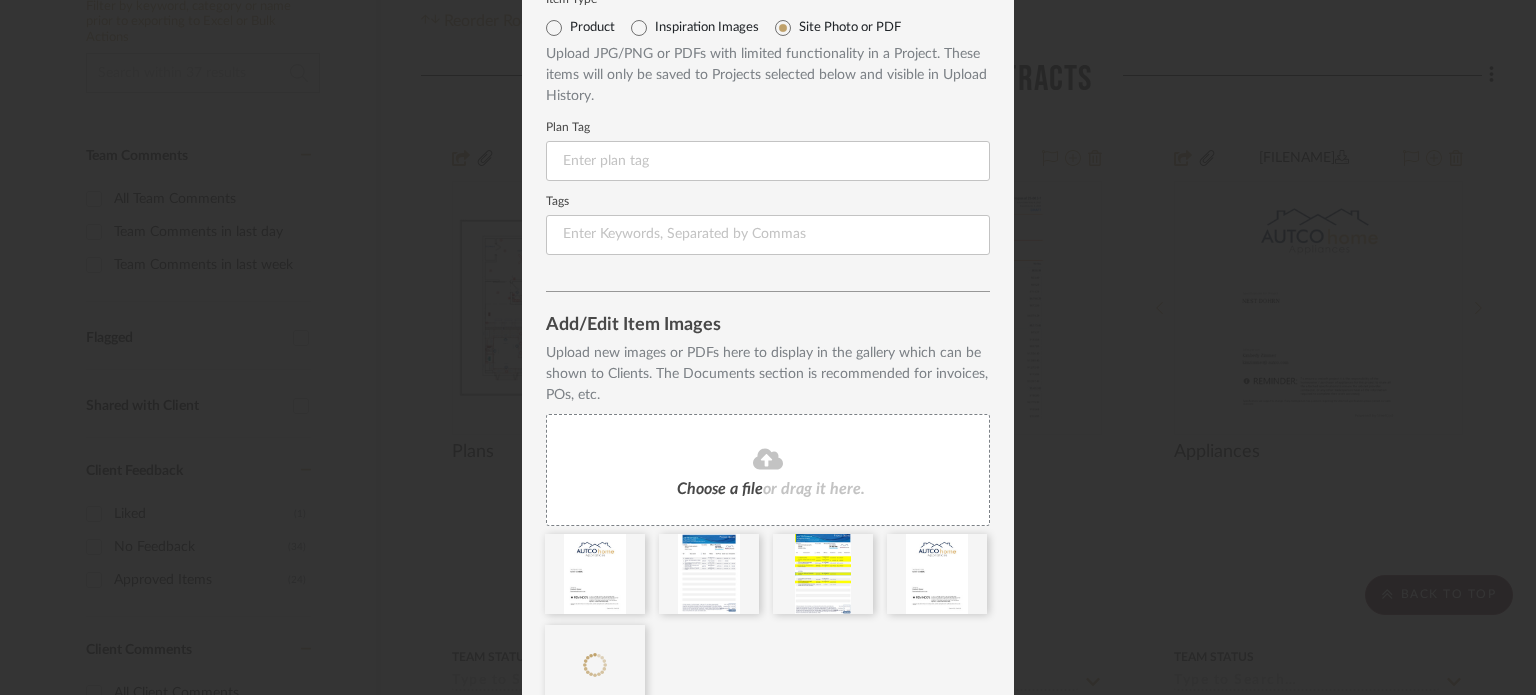 scroll, scrollTop: 168, scrollLeft: 0, axis: vertical 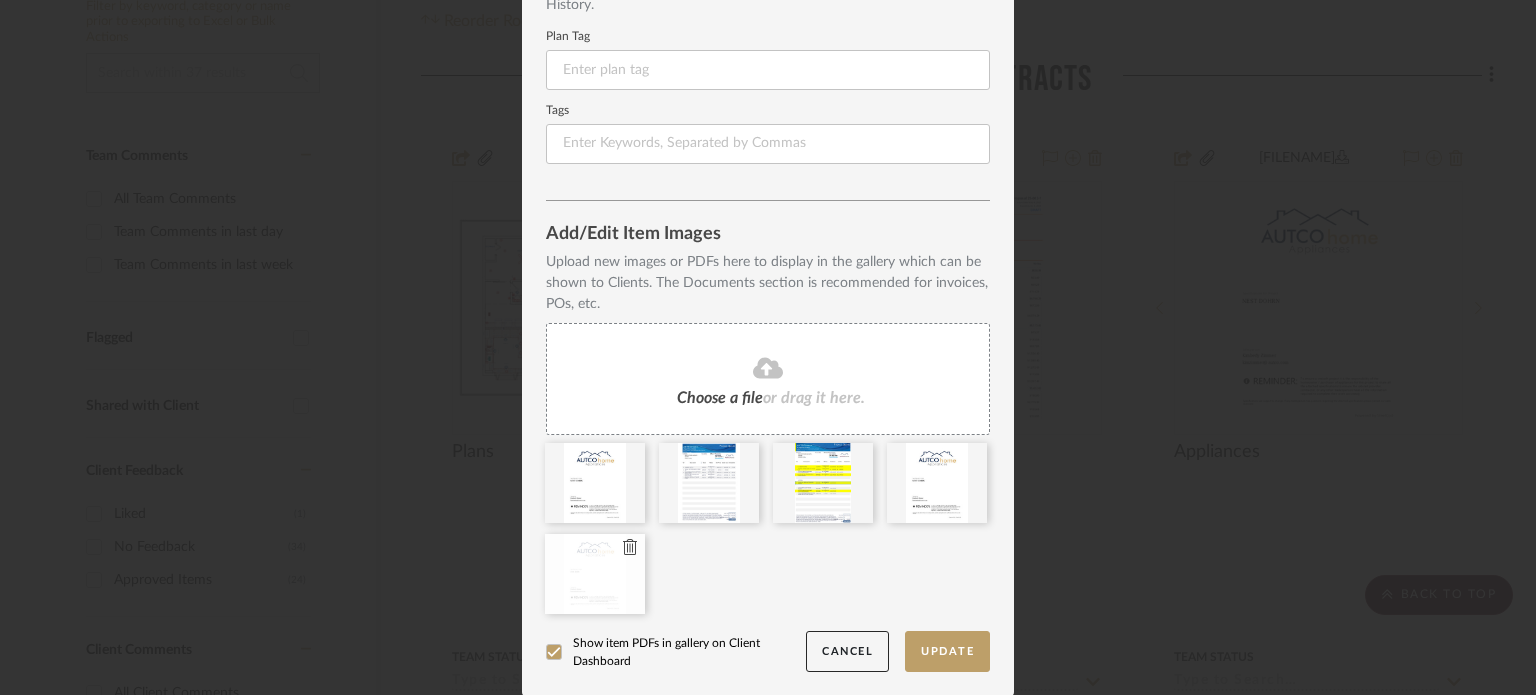 type 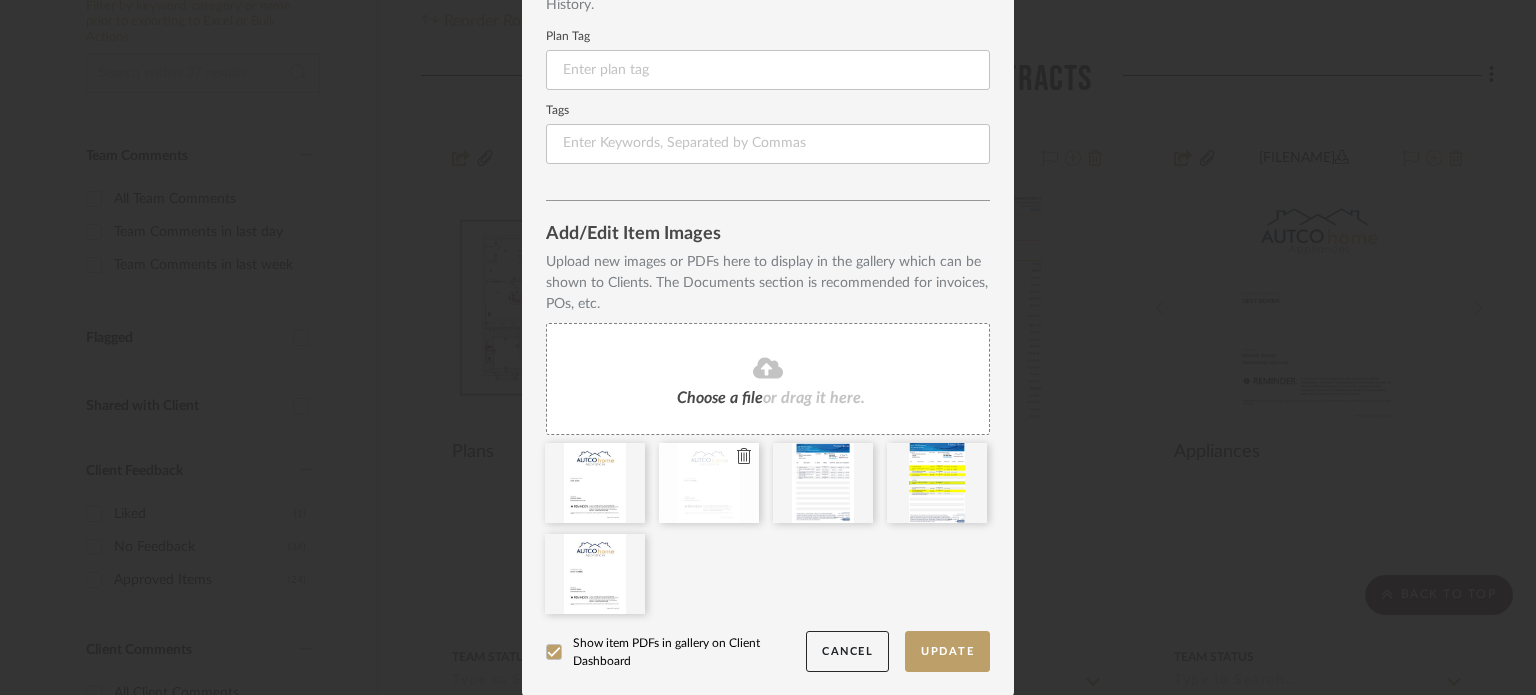 click 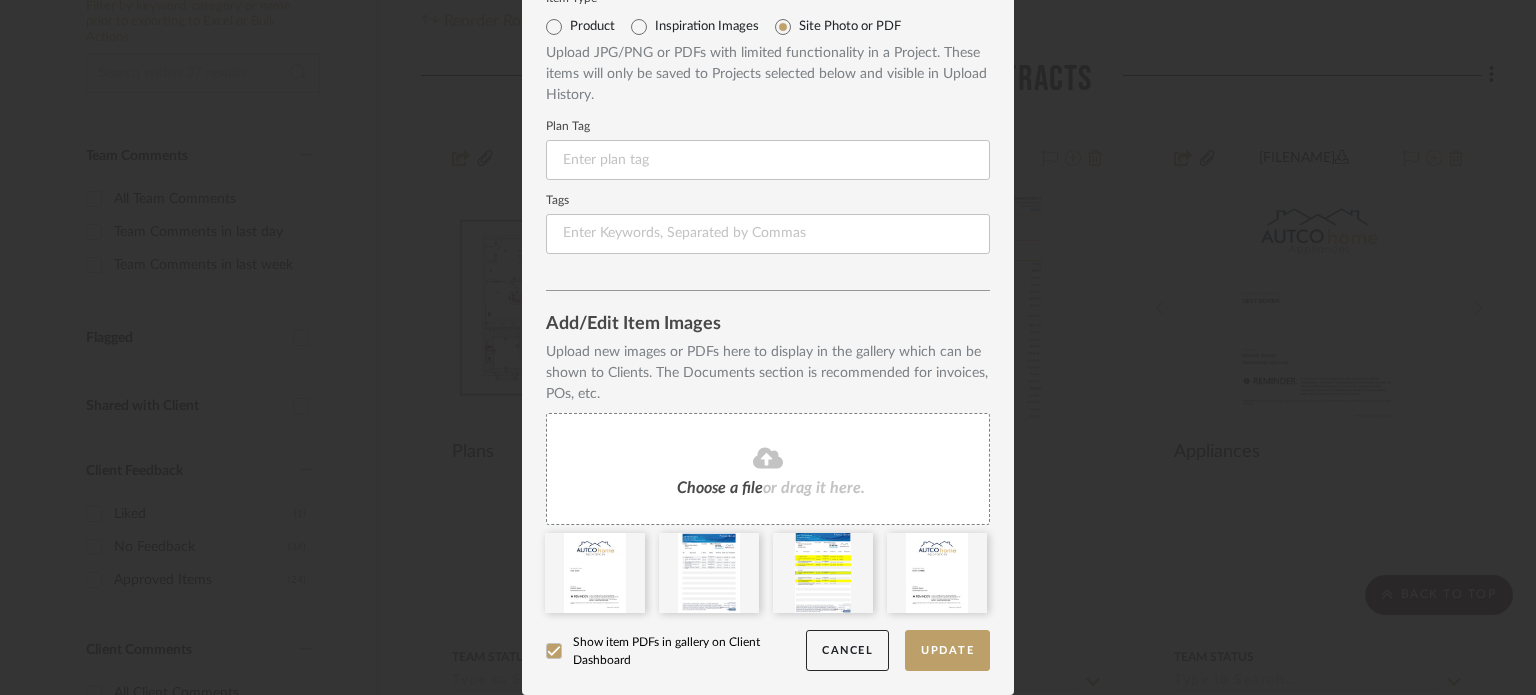 scroll, scrollTop: 77, scrollLeft: 0, axis: vertical 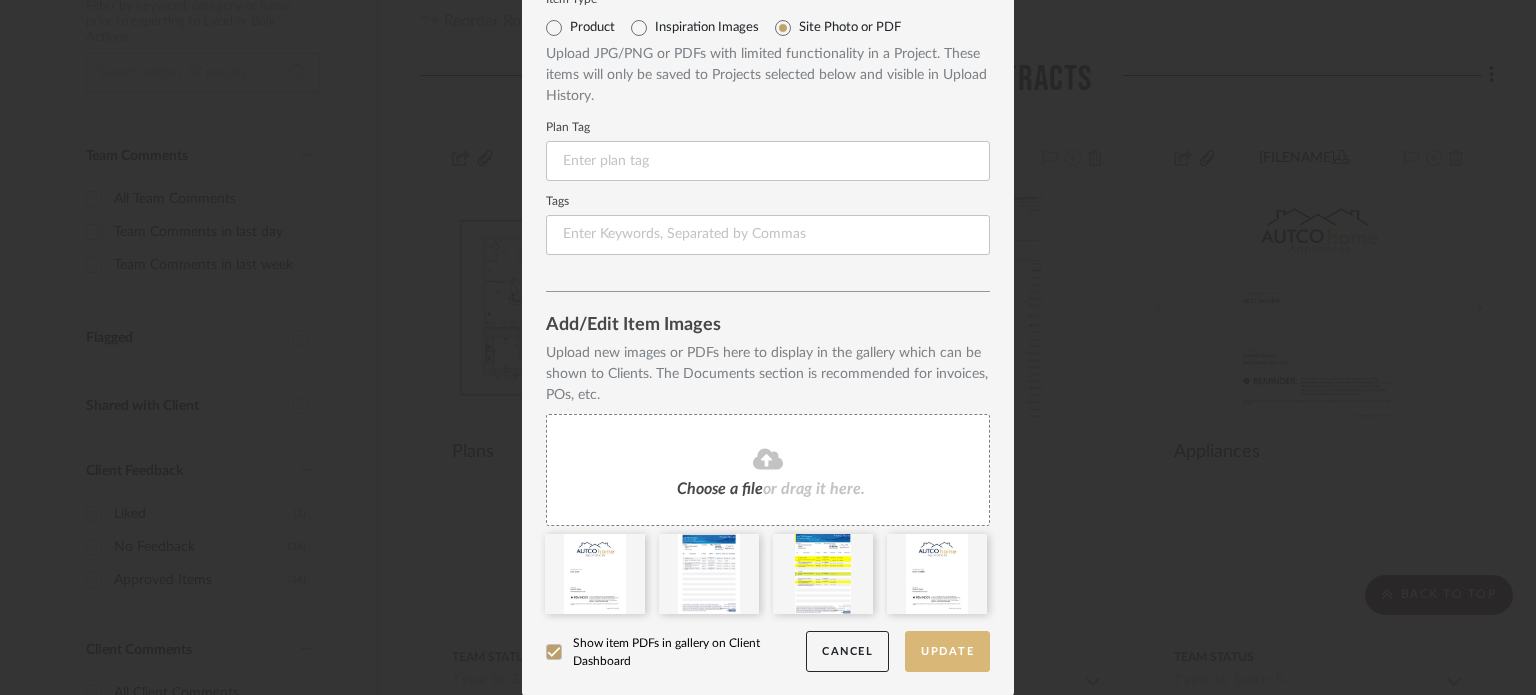 click on "Update" at bounding box center [947, 651] 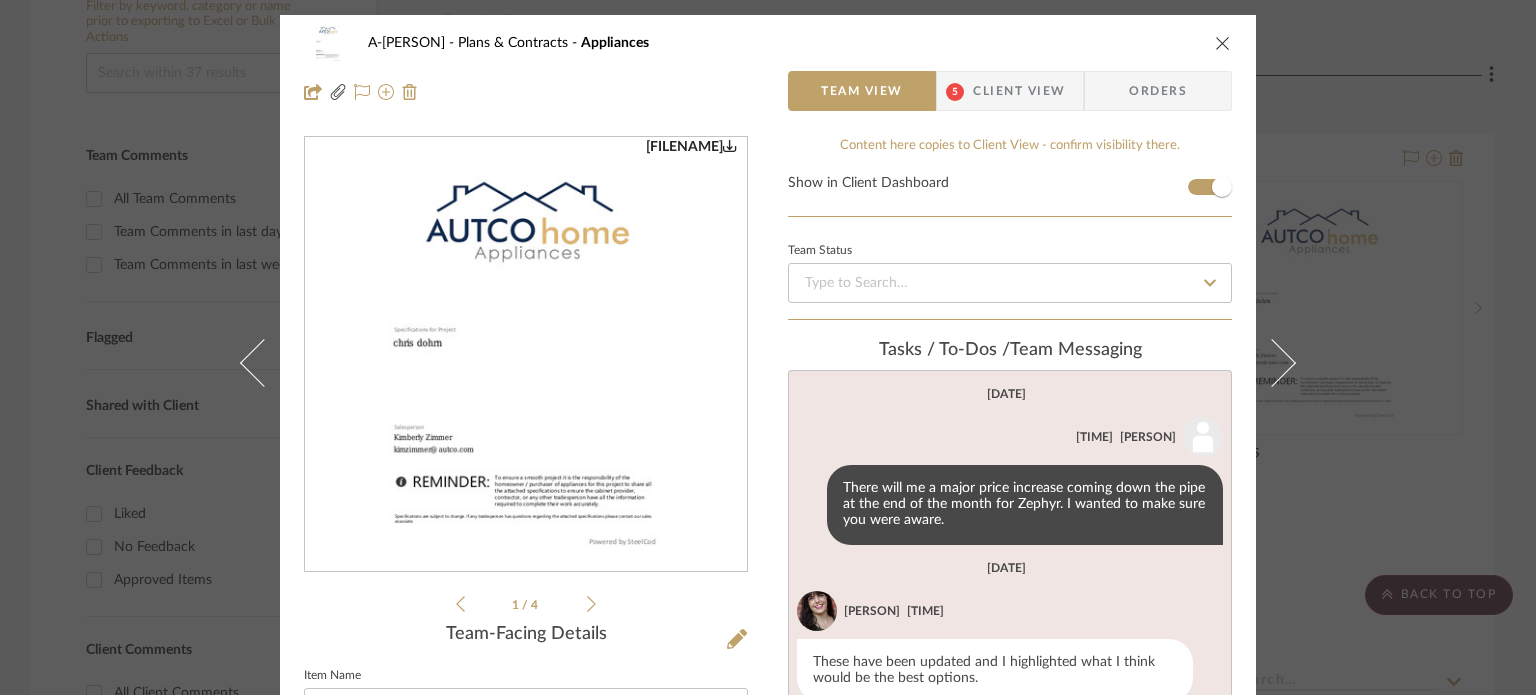 click on "A-[PERSON] Plans & Contracts Appliances Team View 5 Client View Orders dohrn final.pdf c dohrn.pdf NEST DOH...tion (1).pdf dohrn final.pdf c dohrn.pdf 1 / 4 Team-Facing Details Item Name Appliances Internal Description Content here copies to Client View - confirm visibility there. Show in Client Dashboard Team Status Tasks / To-Dos / team Messaging [DATE] [PERSON] [TIME] There will me a major price increase coming down the pipe at the end of the month for Zephyr. I wanted to make sure you were aware. [DATE] [PERSON] [TIME] These have been updated and I highlighted what I think would be the best options. Internal Notes Documents Choose a file  or drag it here. Change Room/Update Quantity Plans & Contracts  *To create a new room/section do that from main project page    [PERSON]" at bounding box center [768, 347] 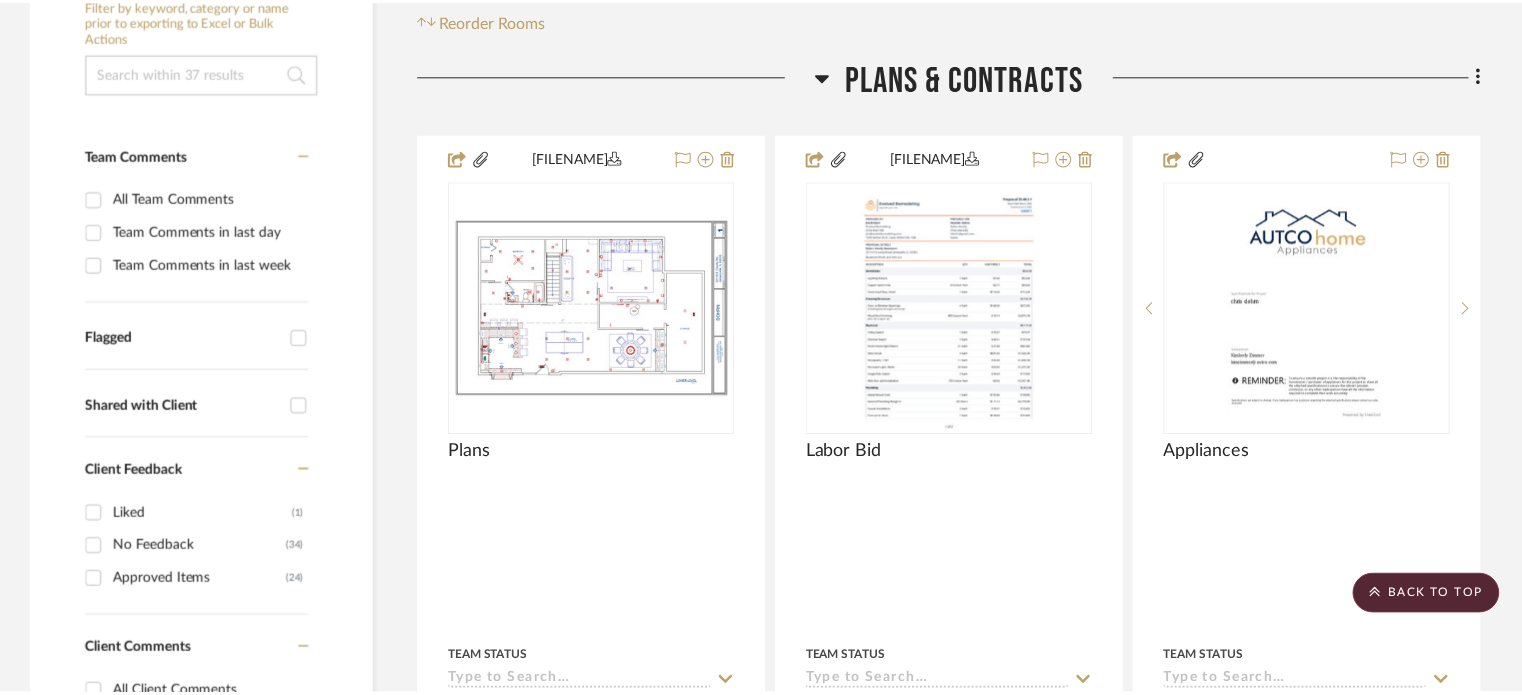 scroll, scrollTop: 412, scrollLeft: 0, axis: vertical 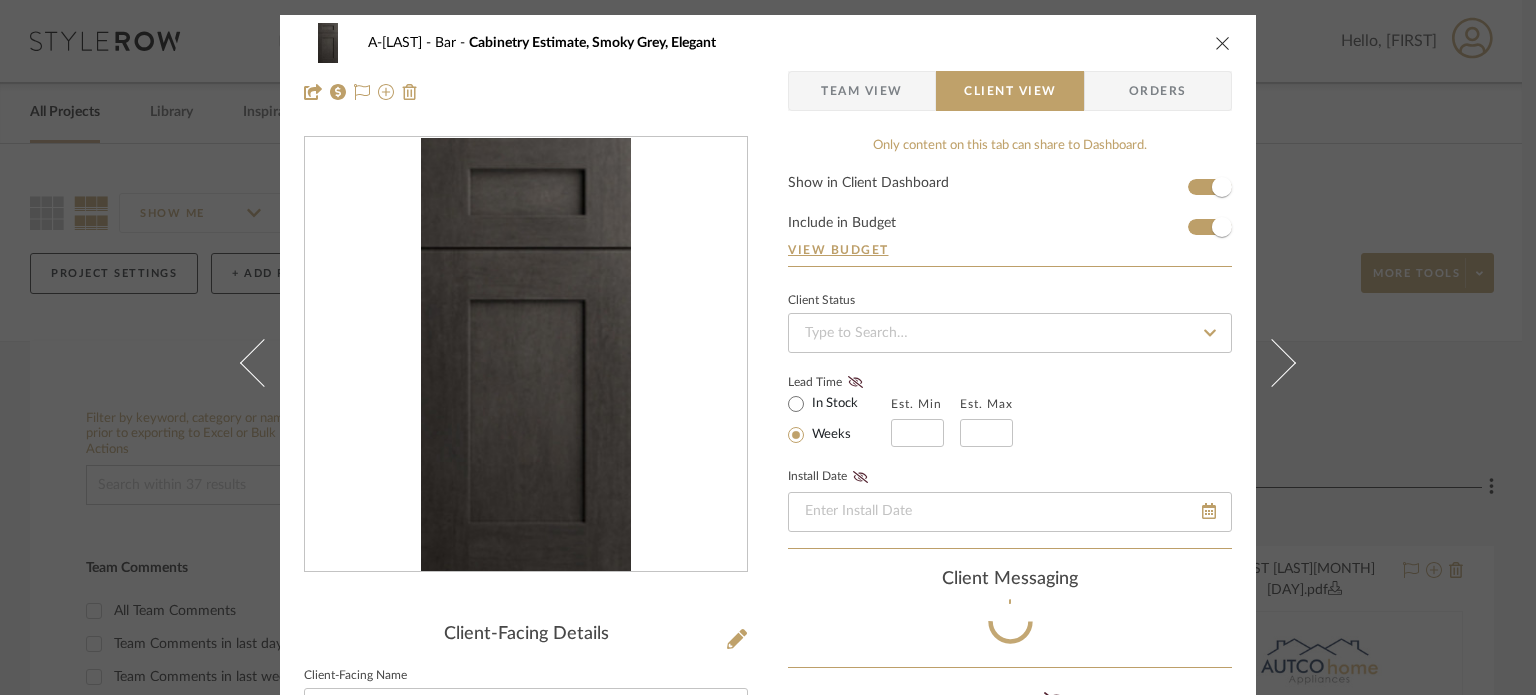 type 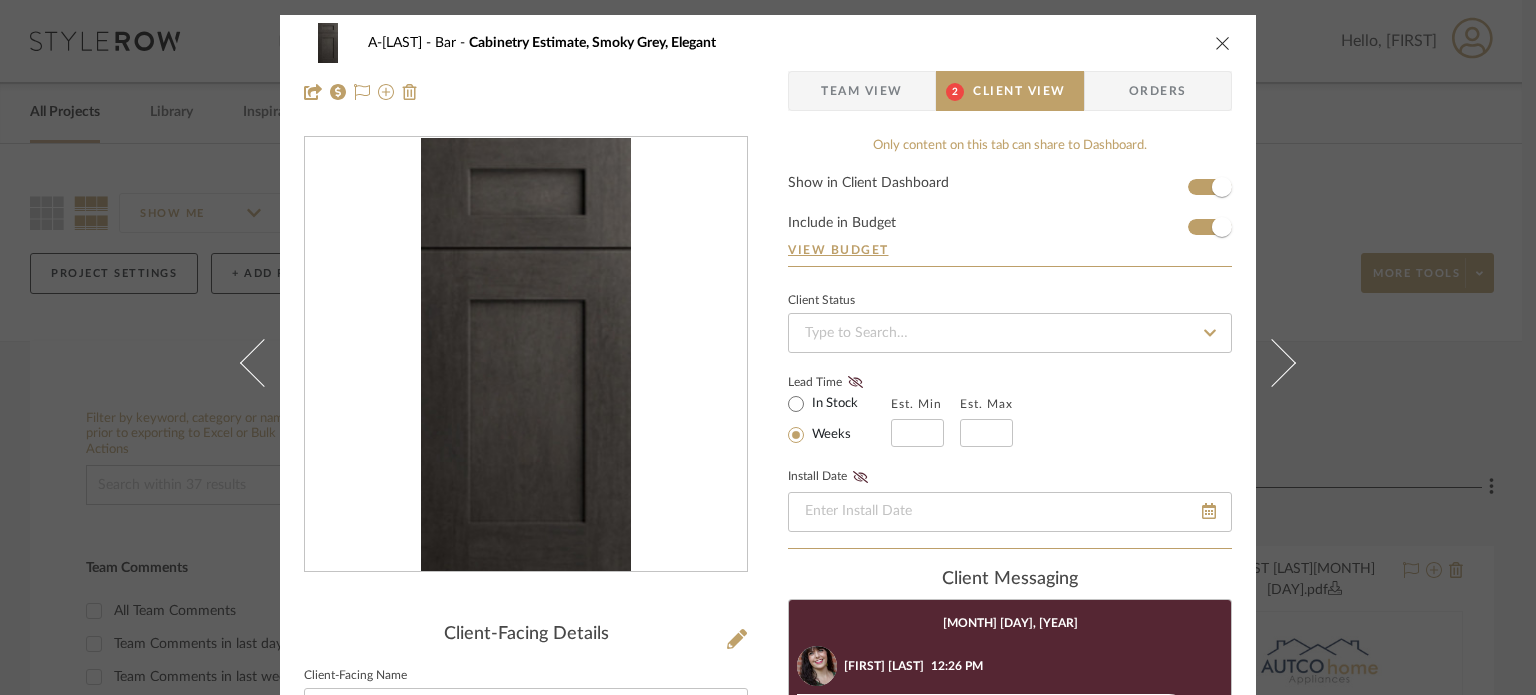scroll, scrollTop: 104, scrollLeft: 0, axis: vertical 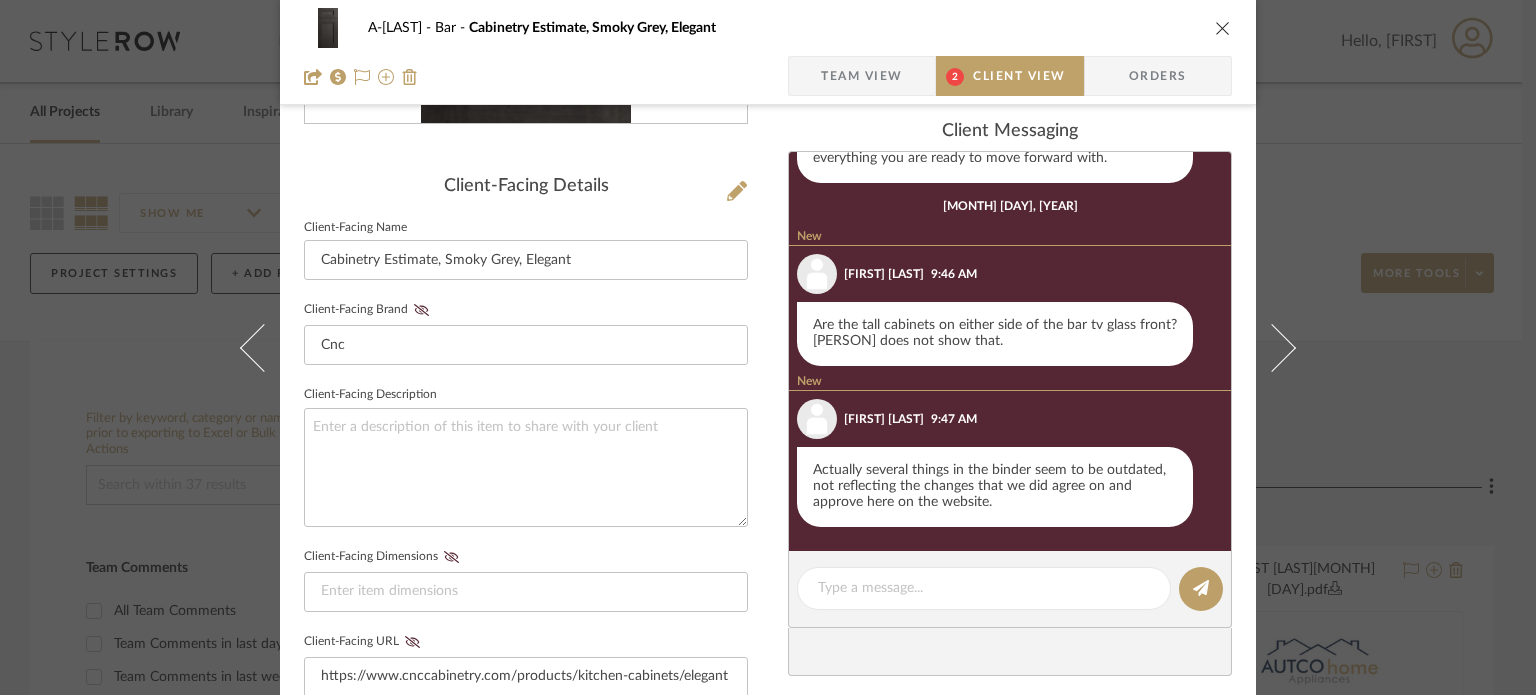 click on "A-Dohrn Bar Cabinetry Estimate, Smoky Grey, Elegant Team View  2  Client View Orders  Client-Facing Details   Client-Facing Name  Cabinetry Estimate, Smoky Grey, Elegant  Client-Facing Brand  Cnc  Client-Facing Description   Client-Facing Dimensions   Client-Facing URL  https://www.cnccabinetry.com/products/kitchen-cabinets/elegant  Client-Facing Product Specifications   Export Tearsheet   Client Dashboard Pricing   Client Unit Price   $8,092.90      X  Quantity  1    Each      =  Subtotal   $8,092.90  Include Tax Include Shipping Total Client Price  (incl. tax)  $8,780.80  Only content on this tab can share to Dashboard.  Show in Client Dashboard   Include in Budget   View Budget  Client Status  Lead Time  In Stock Weeks  Est. Min   Est. Max   Install Date  client Messaging May 15th, 2025  Ashleigh Schroeder   12:26 PM  We just got a warning that there will be a price increase on CNC cabinetry for all orders placed after May 23rd. May 17th, 2025  Heather Dohrn   5:16 PM   Heather Dohrn   5:23 PM  New New" at bounding box center (768, 347) 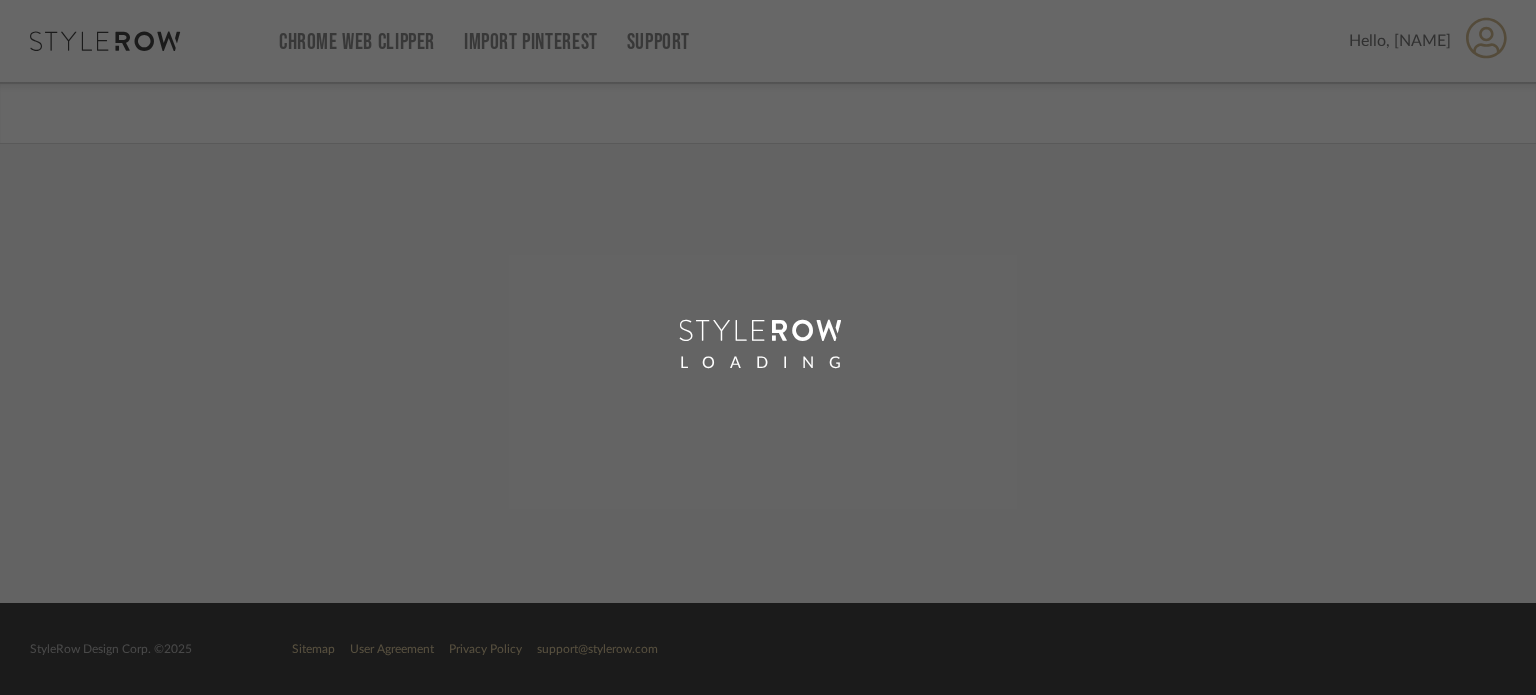 scroll, scrollTop: 0, scrollLeft: 0, axis: both 